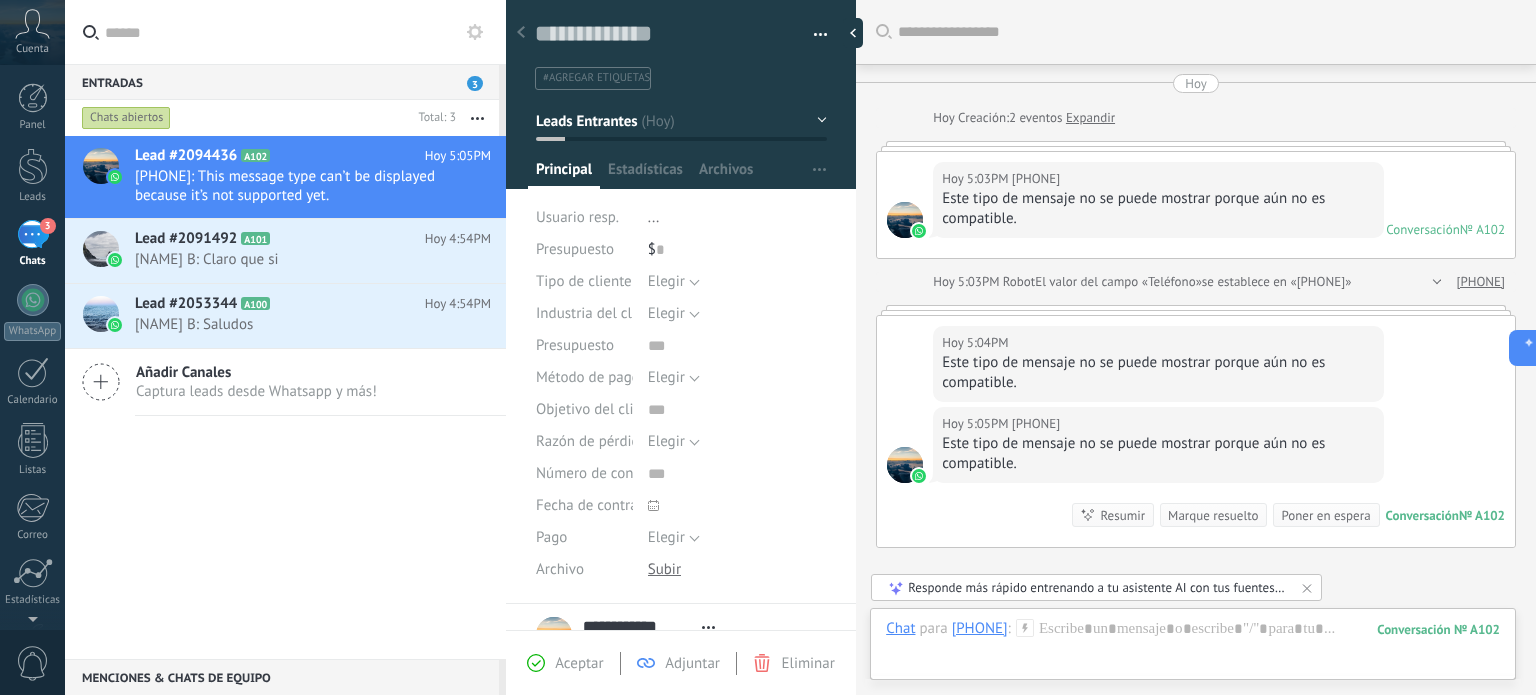 scroll, scrollTop: 0, scrollLeft: 0, axis: both 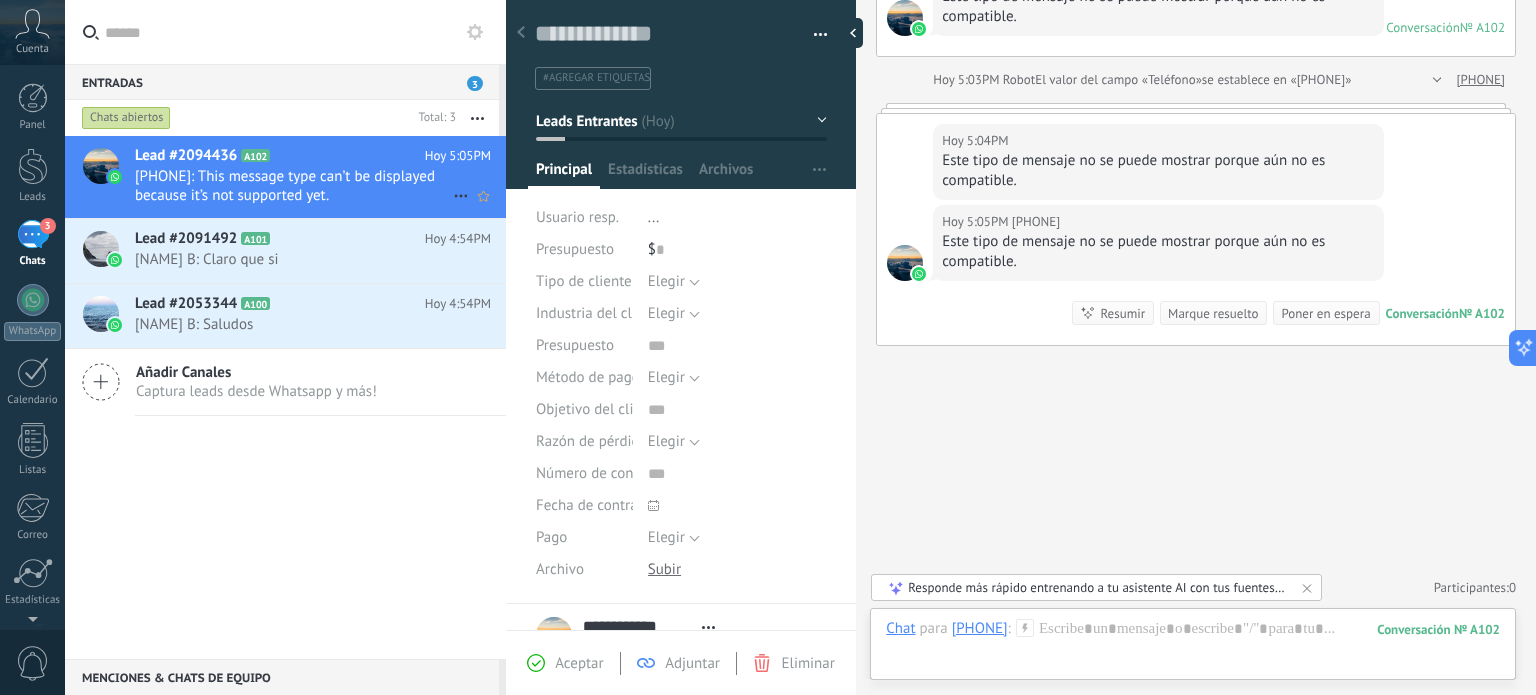 click 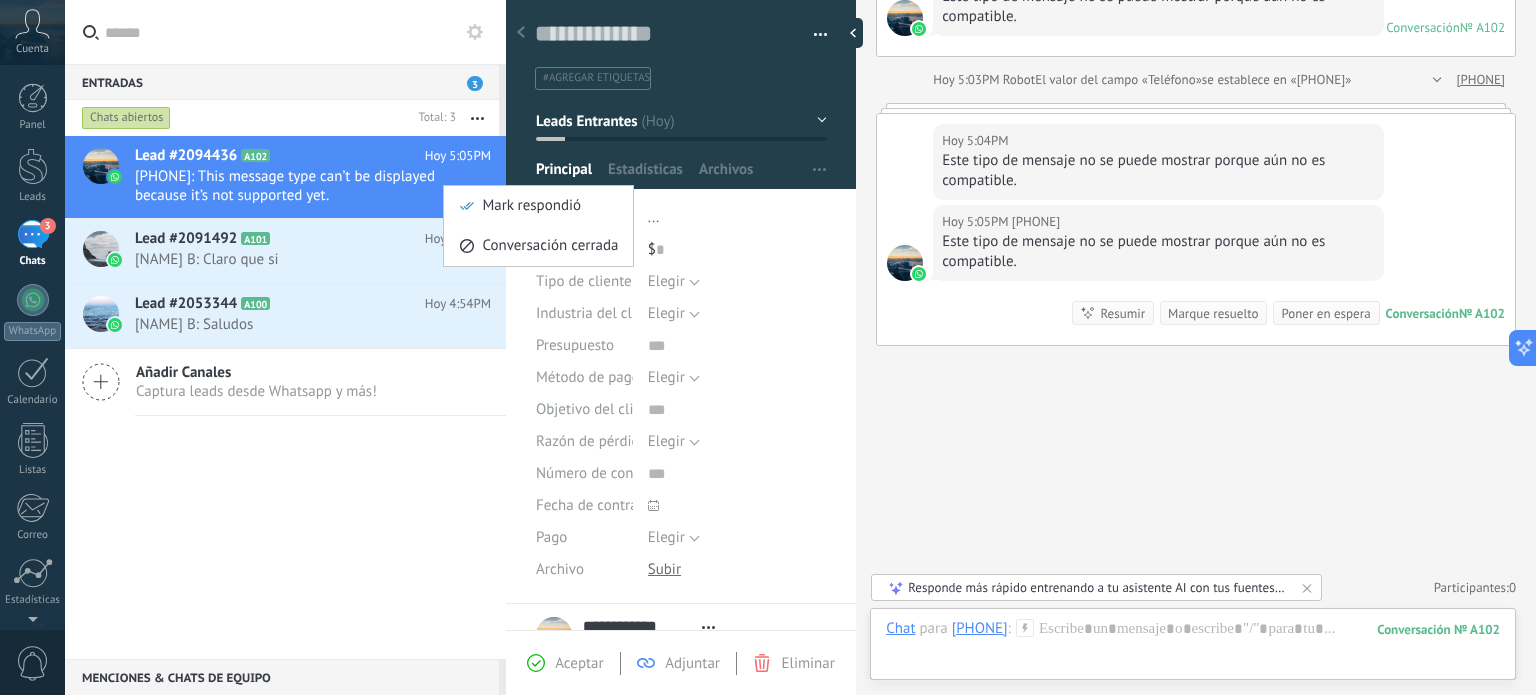 click at bounding box center [768, 347] 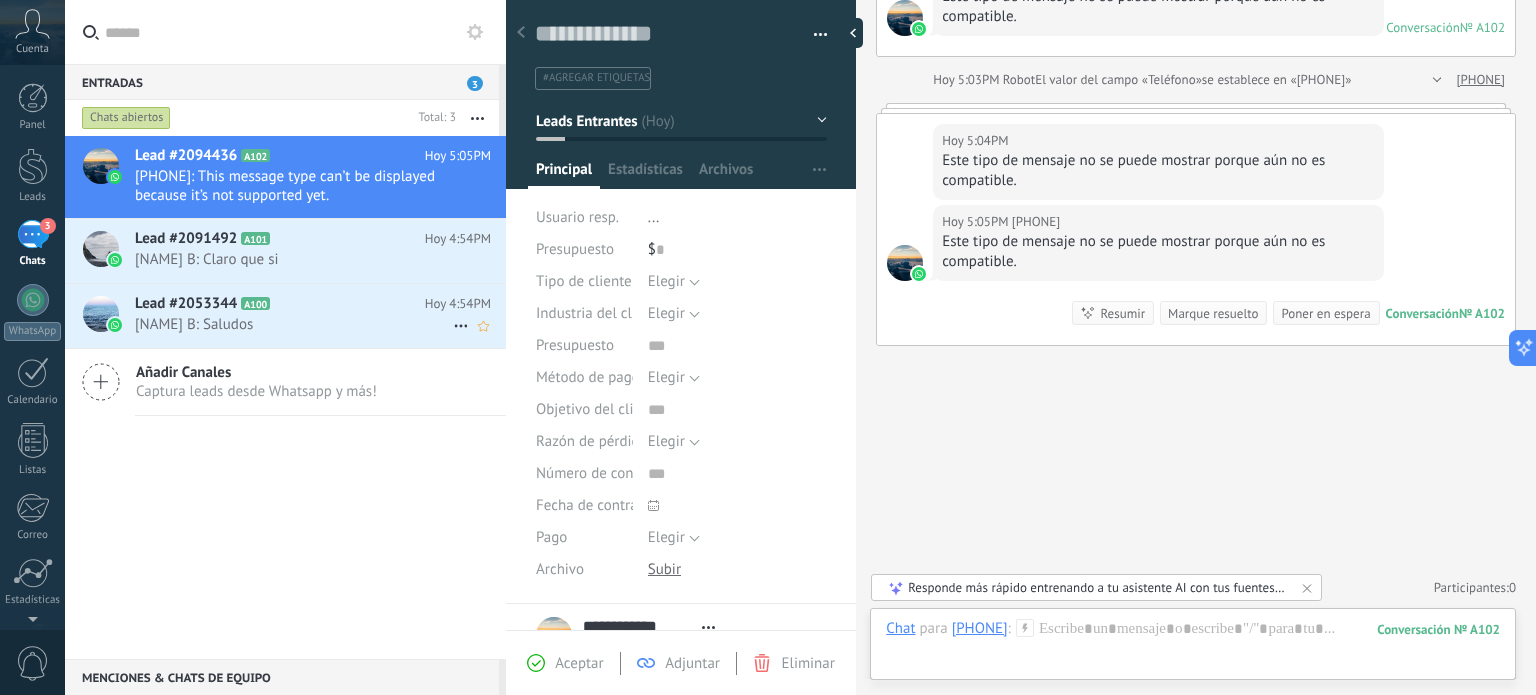 click on "[NAME] B: Saludos" at bounding box center (294, 324) 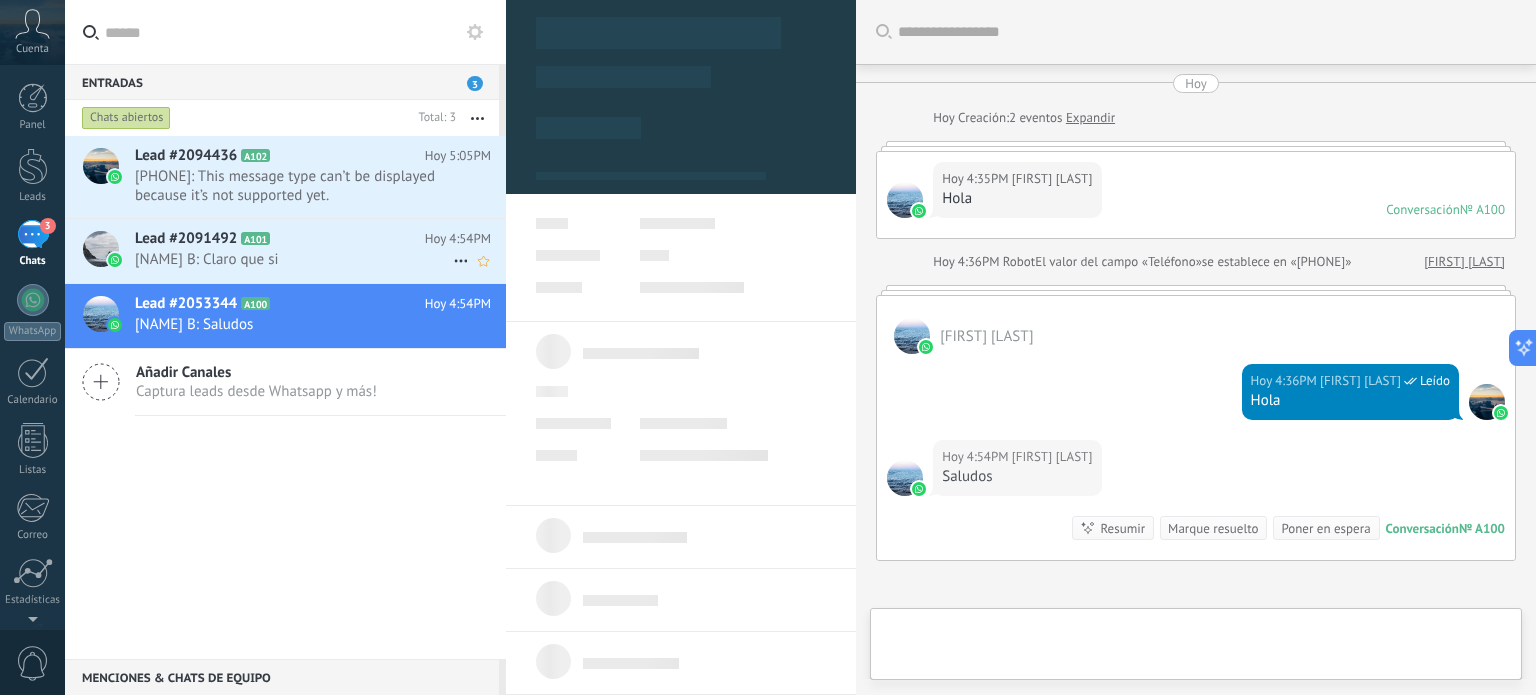 scroll, scrollTop: 212, scrollLeft: 0, axis: vertical 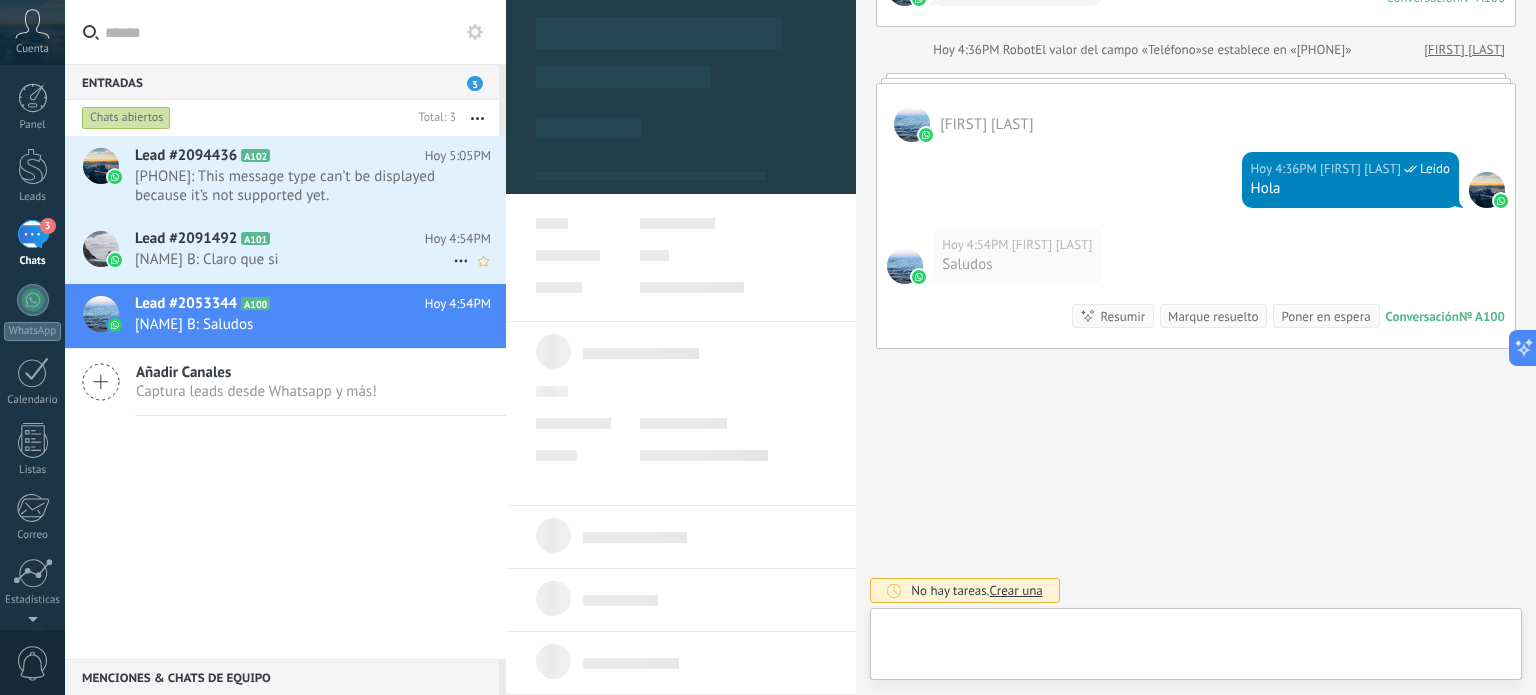 type on "**********" 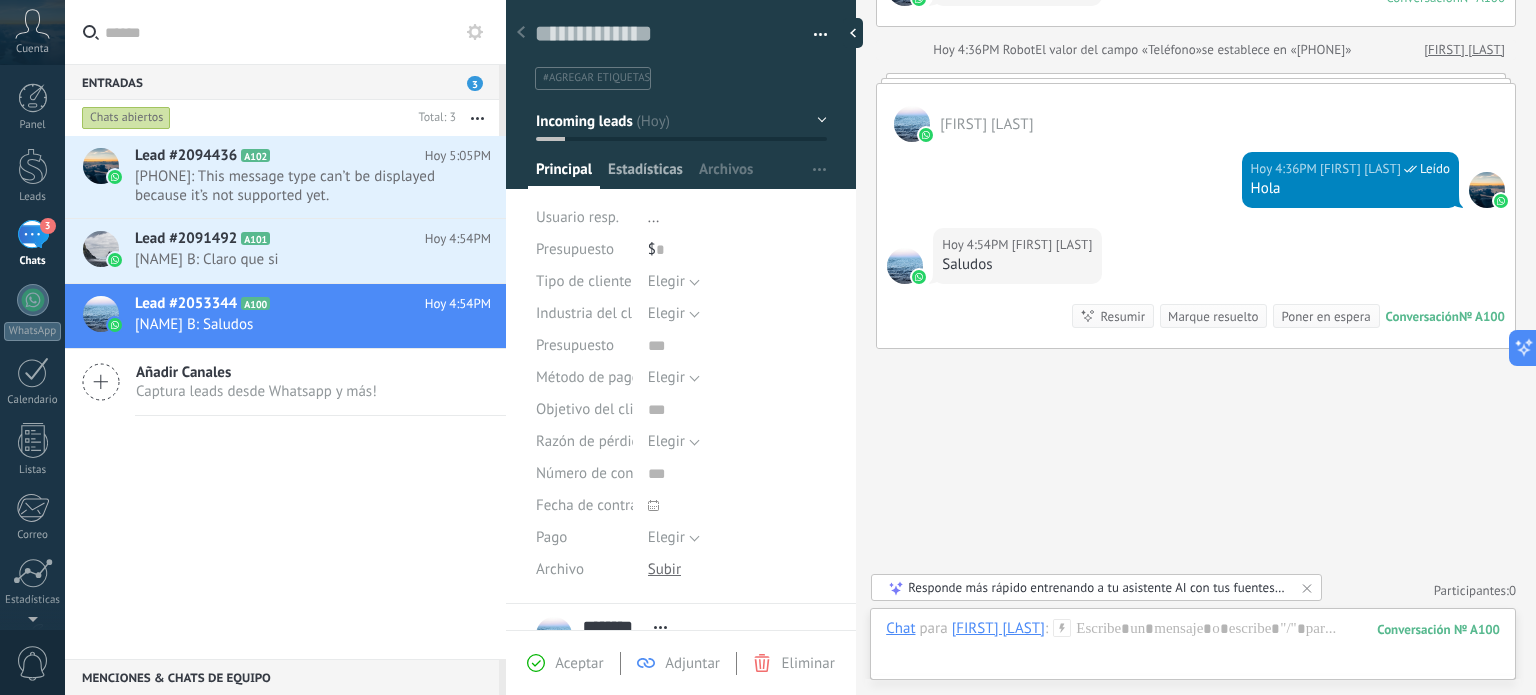 click on "Estadísticas" at bounding box center [645, 174] 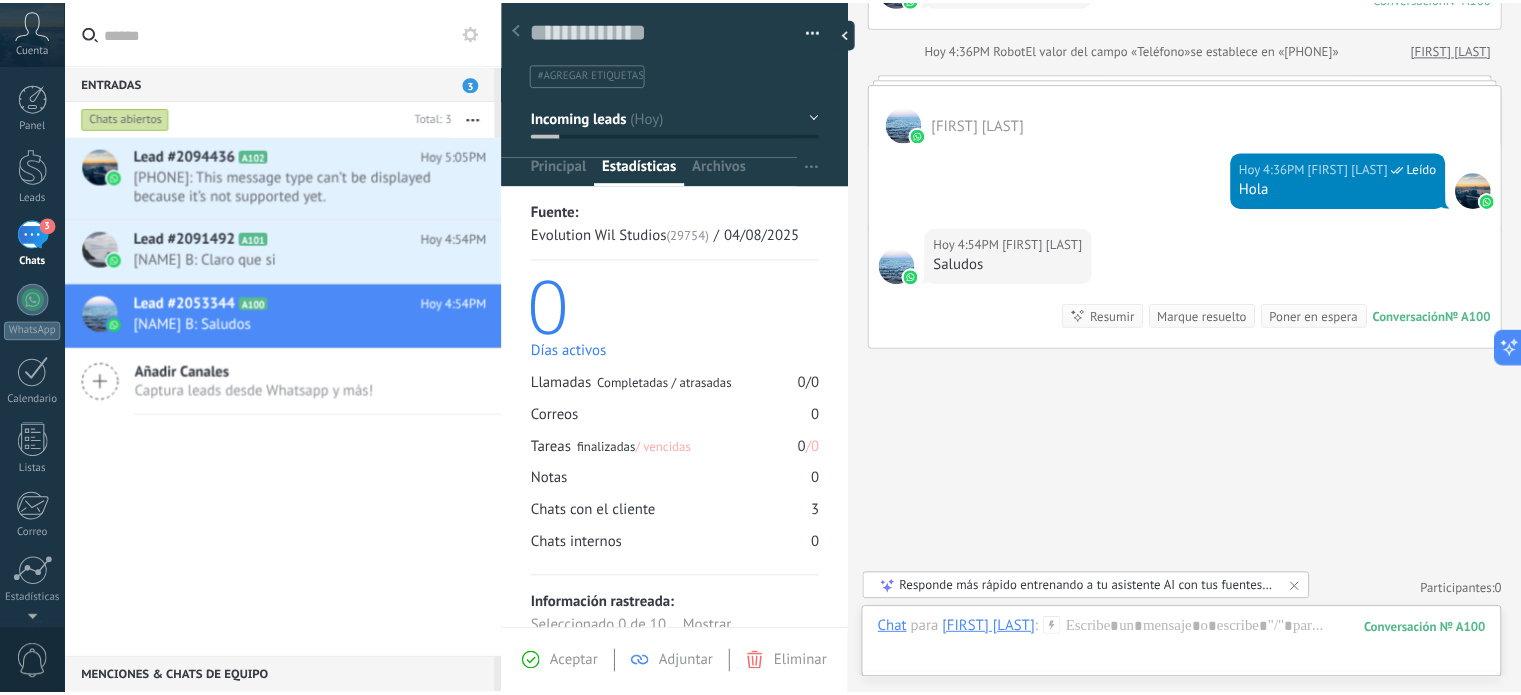 scroll, scrollTop: 0, scrollLeft: 0, axis: both 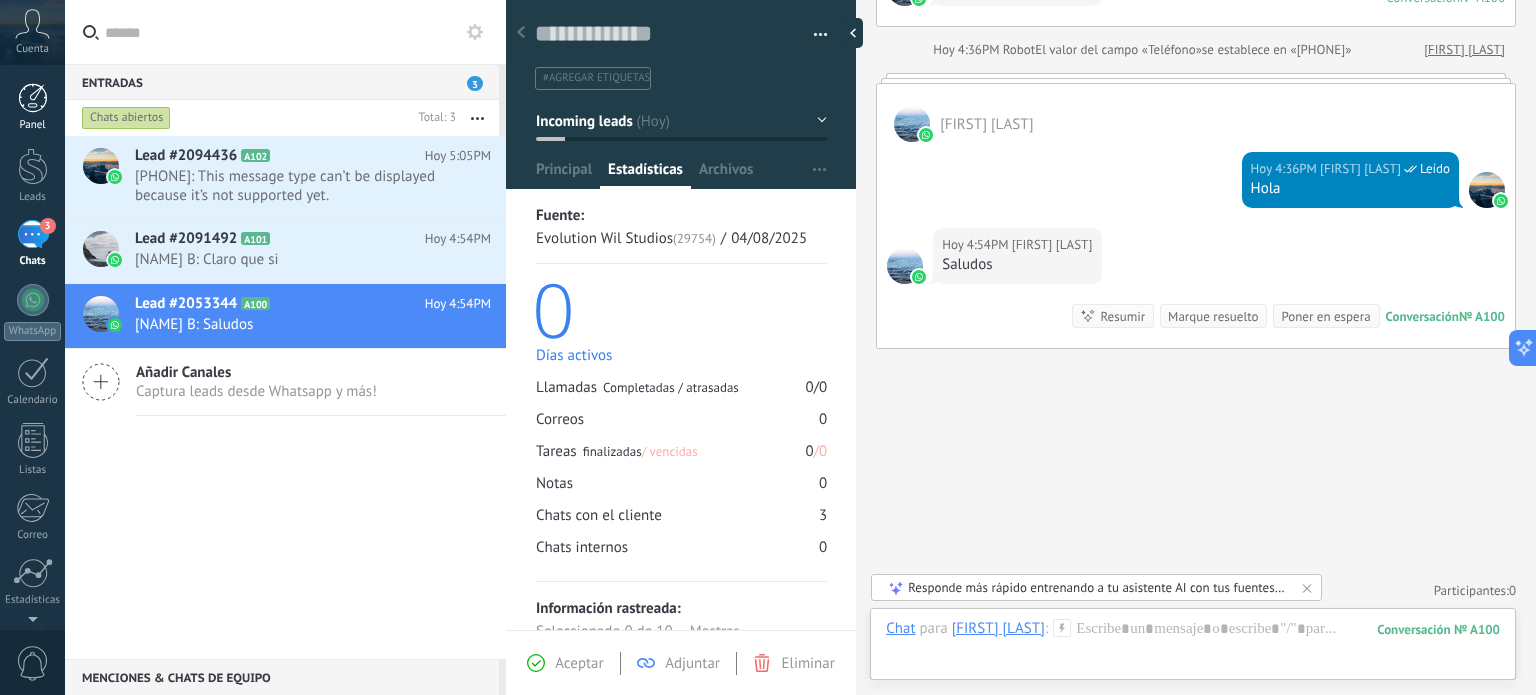 click at bounding box center [33, 98] 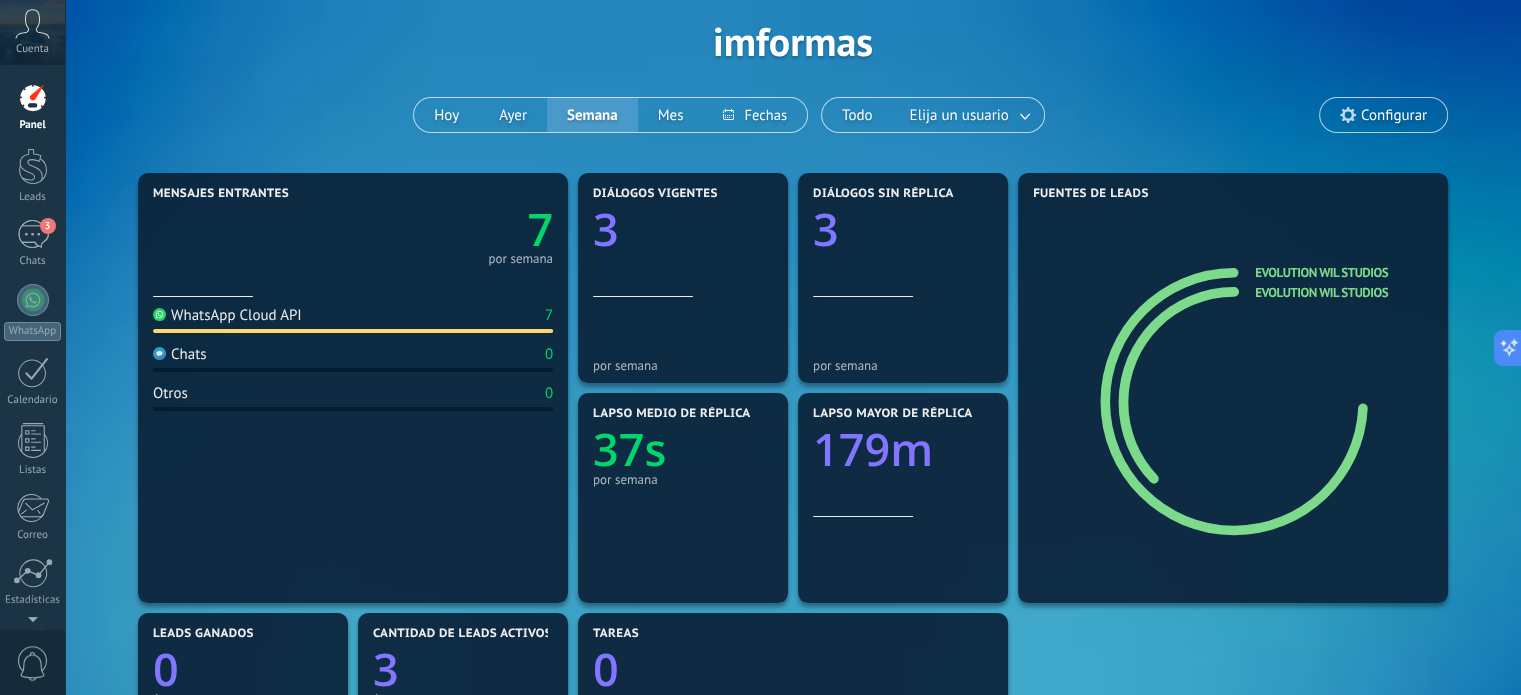 scroll, scrollTop: 166, scrollLeft: 0, axis: vertical 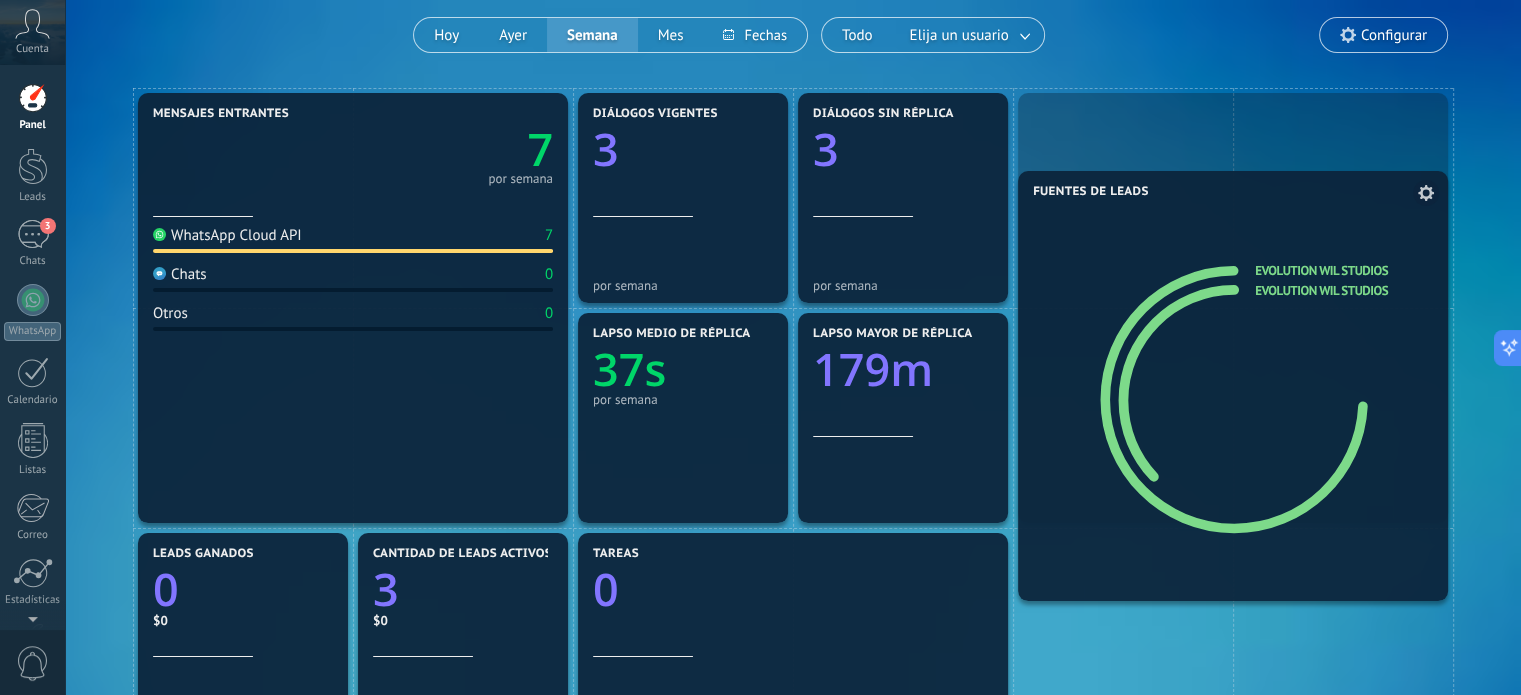 drag, startPoint x: 1259, startPoint y: 317, endPoint x: 1272, endPoint y: 395, distance: 79.07591 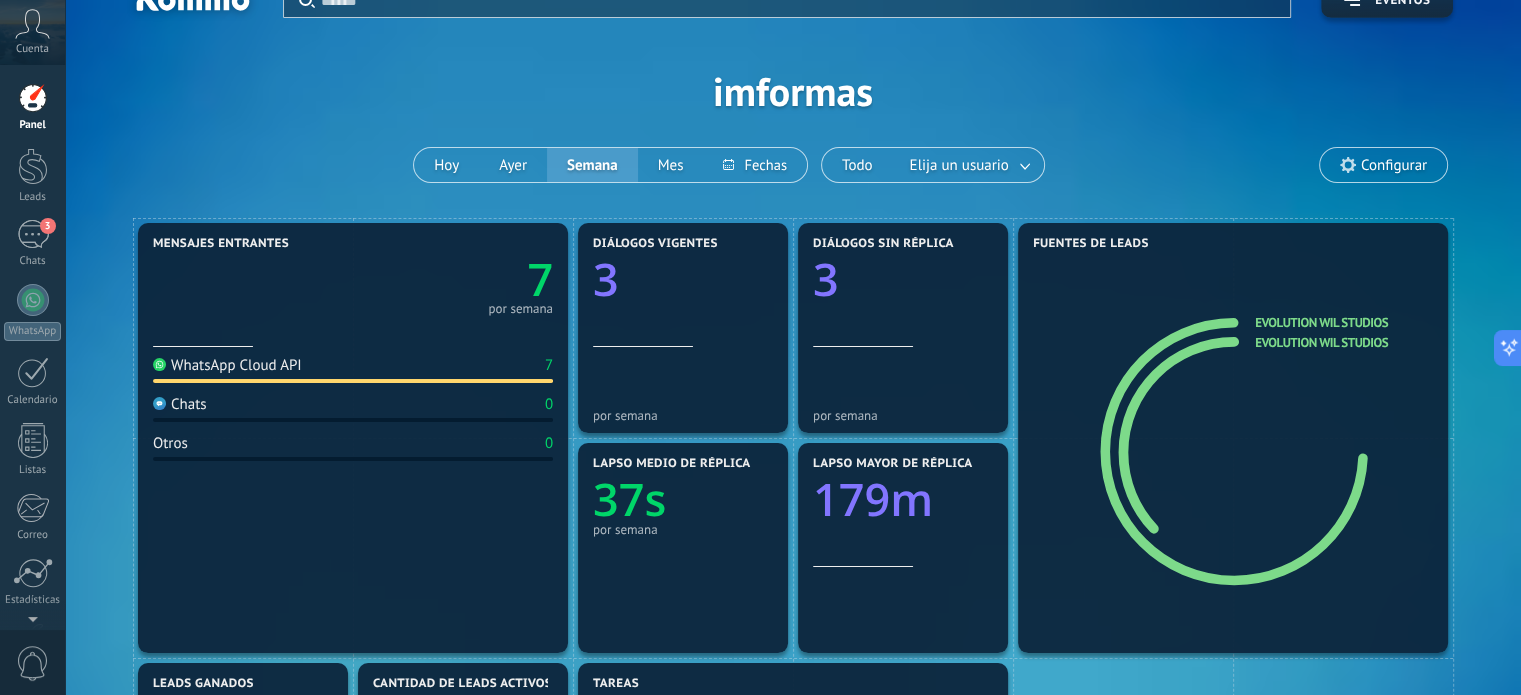 scroll, scrollTop: 0, scrollLeft: 0, axis: both 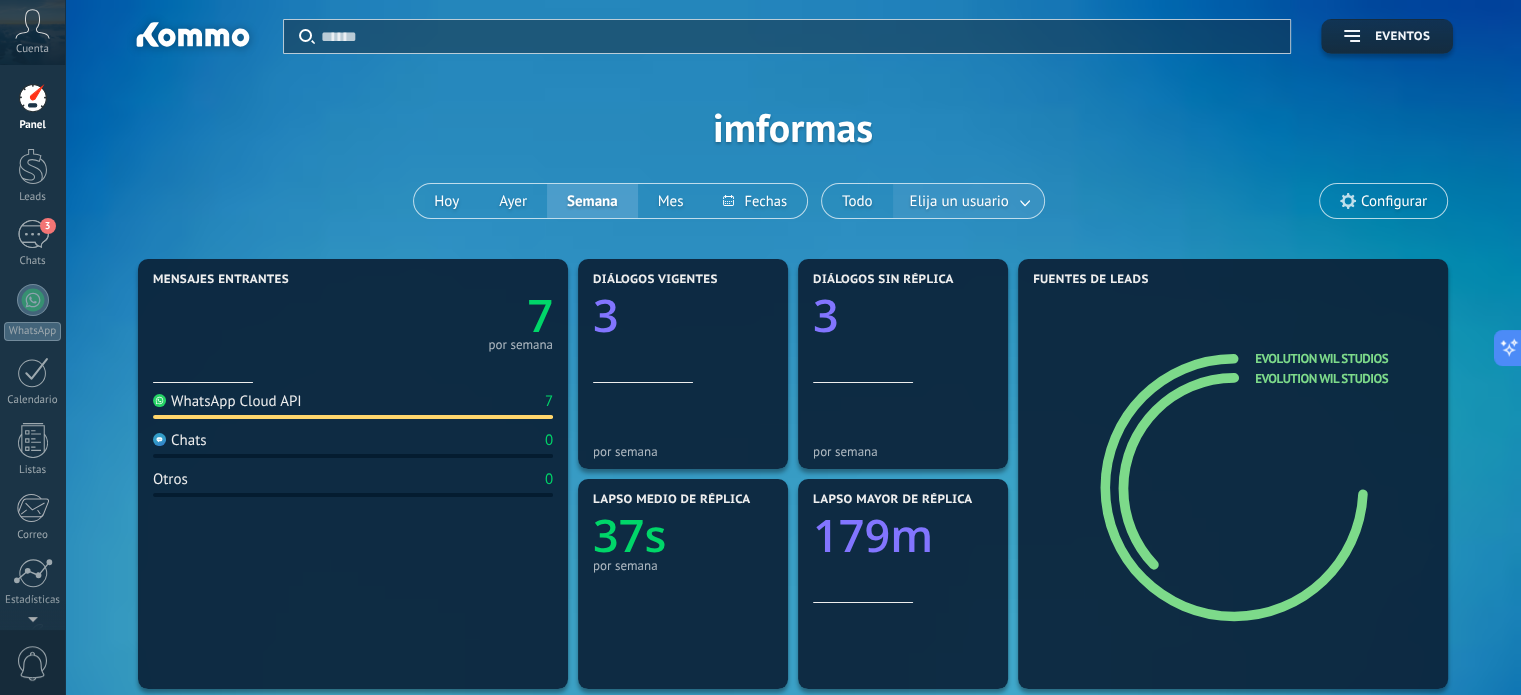 click at bounding box center (1026, 201) 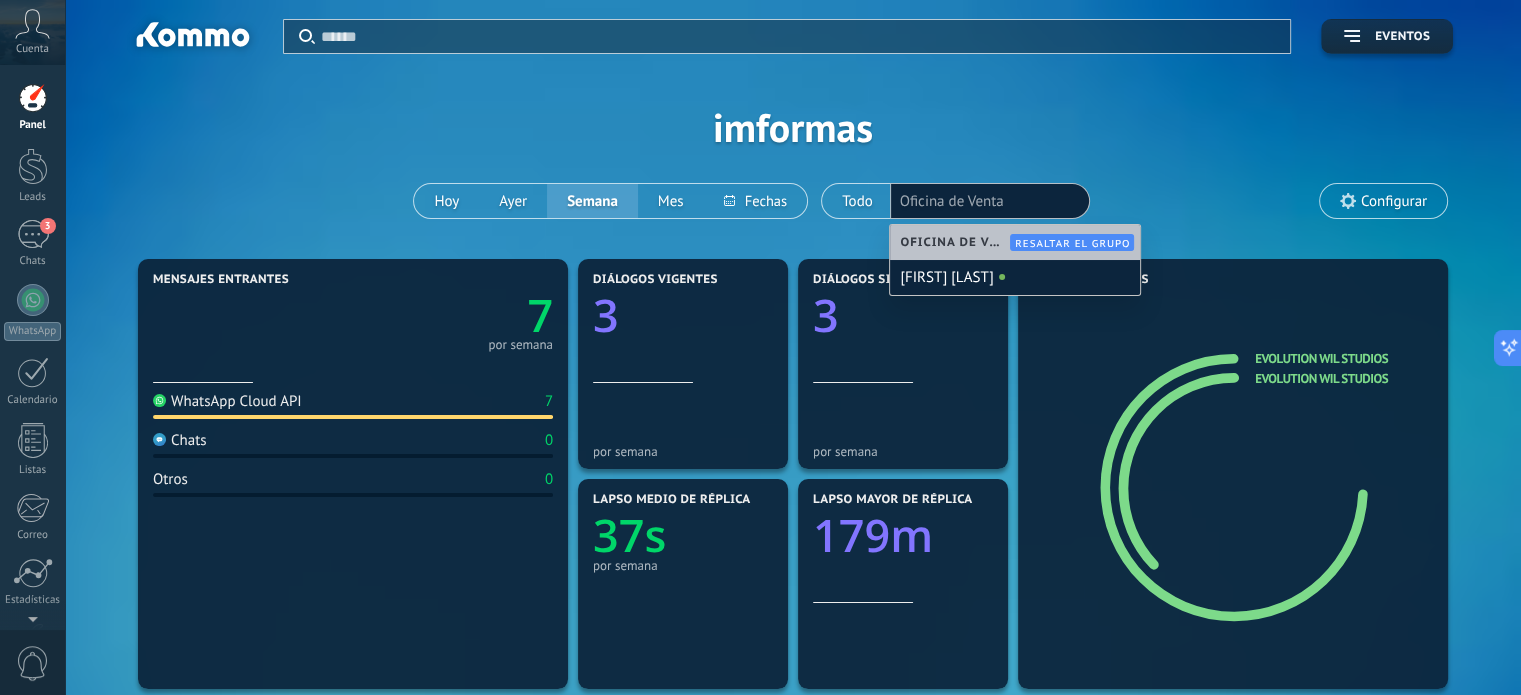 click on "Aplicar Eventos imformas Hoy Ayer Semana Mes Todo Elija un usuario Oficina de Venta Configurar" at bounding box center [793, 127] 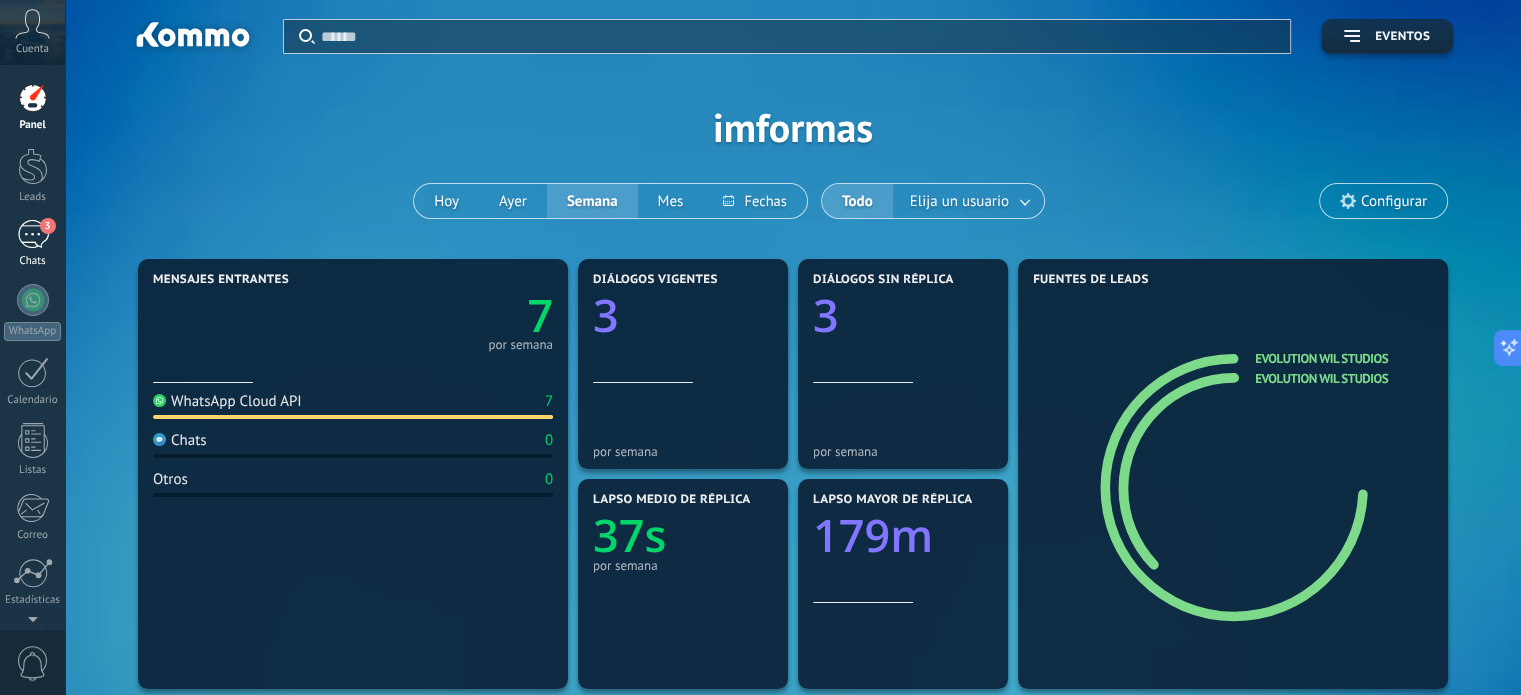 click on "3" at bounding box center (33, 234) 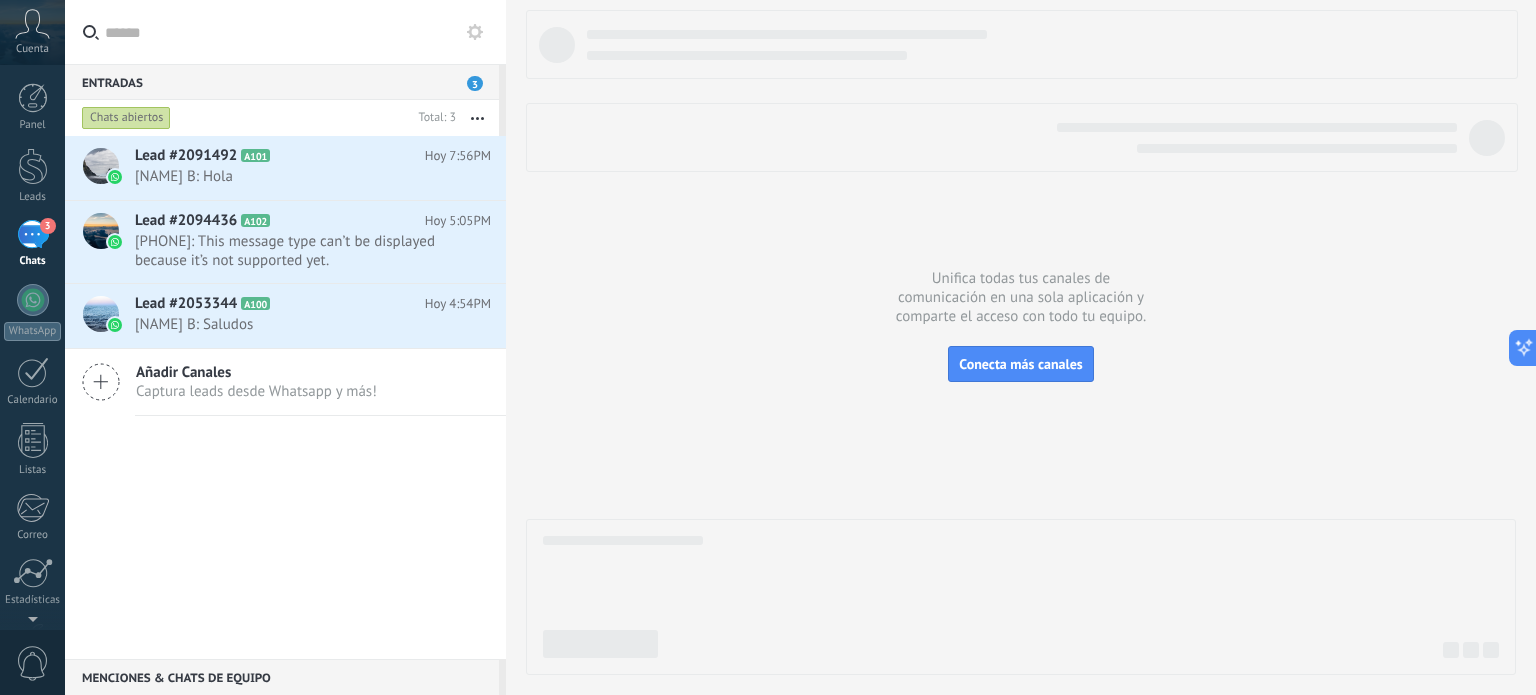 click on "3" at bounding box center [33, 234] 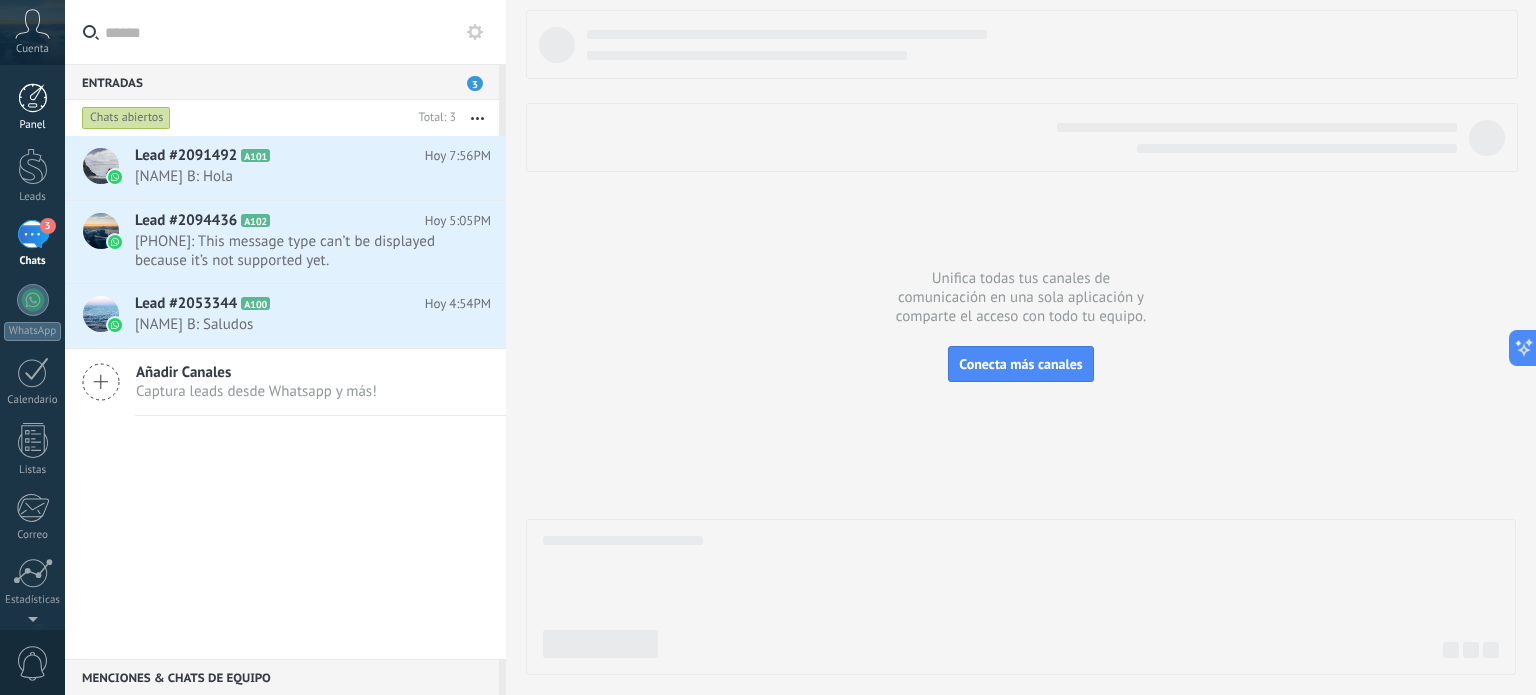 click at bounding box center (33, 98) 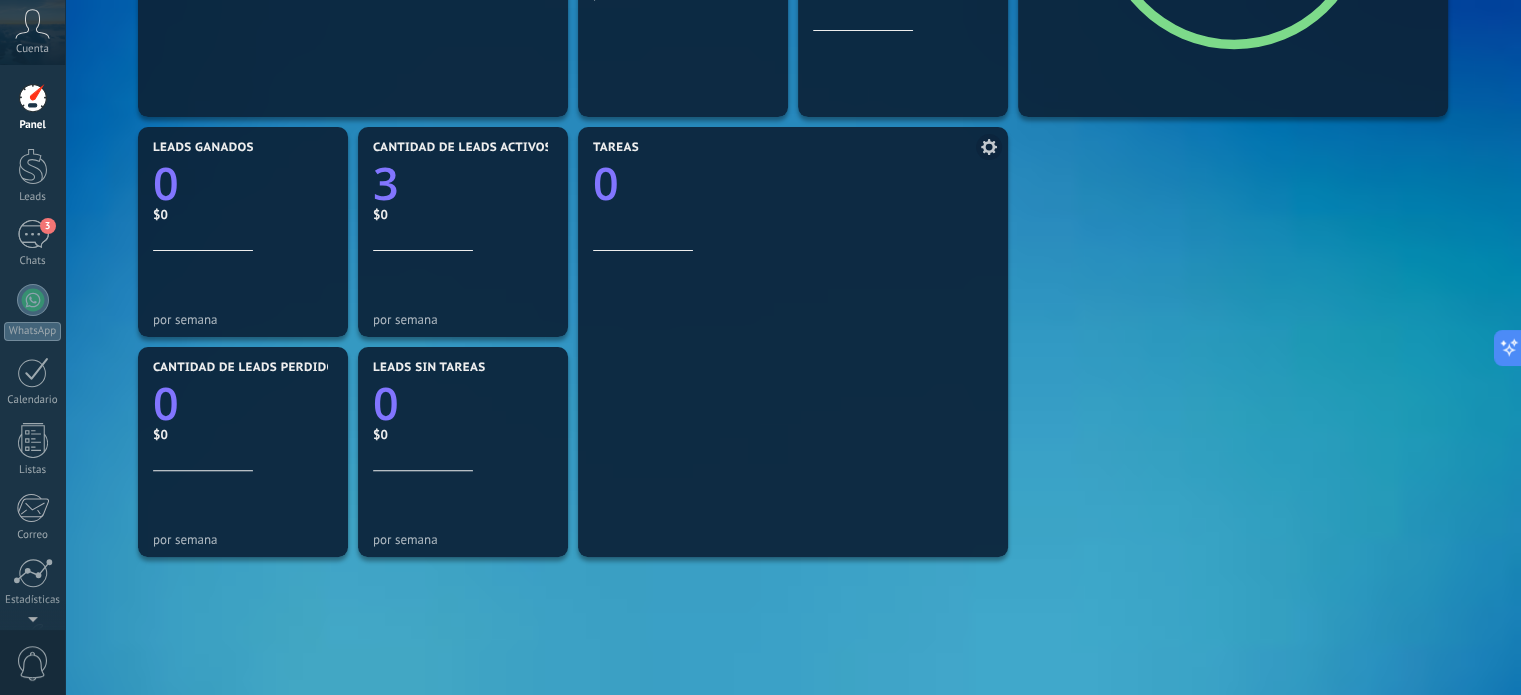 scroll, scrollTop: 583, scrollLeft: 0, axis: vertical 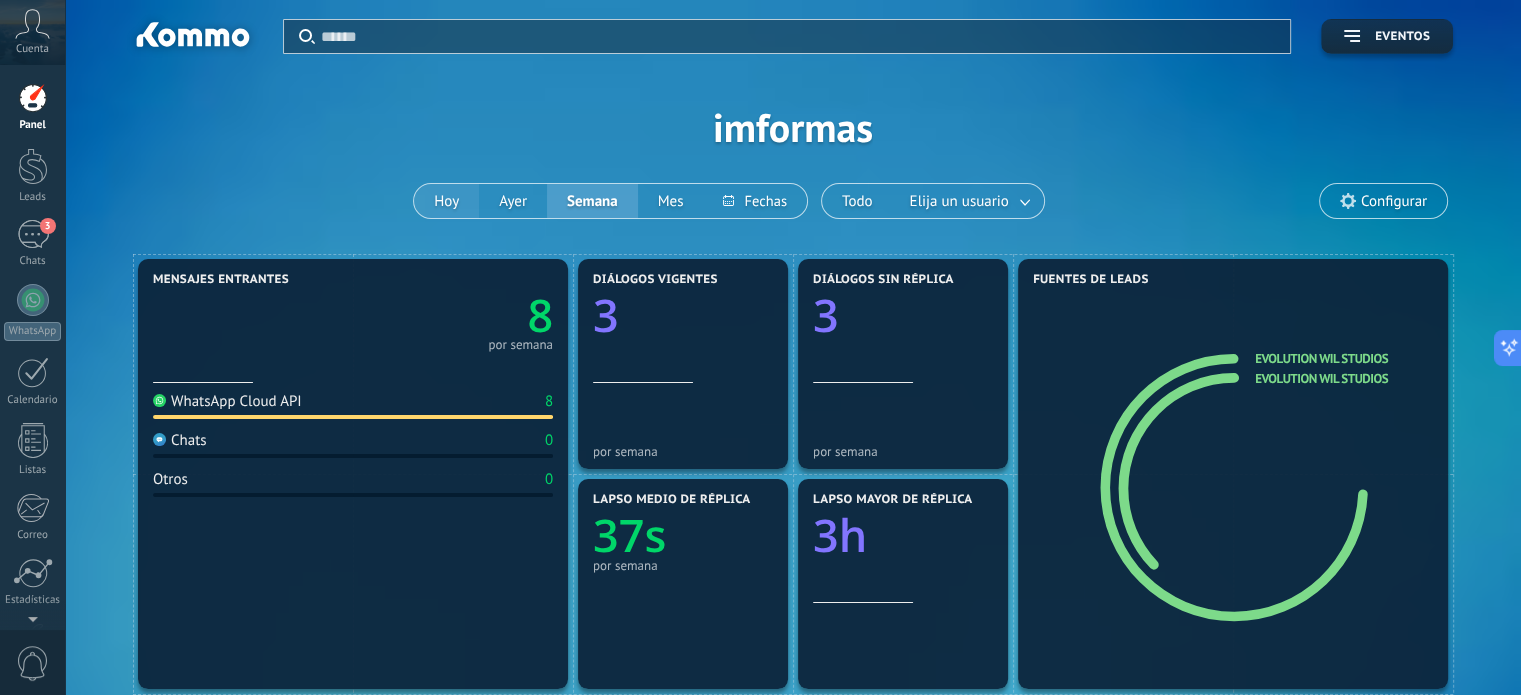 click on "Hoy" at bounding box center (446, 201) 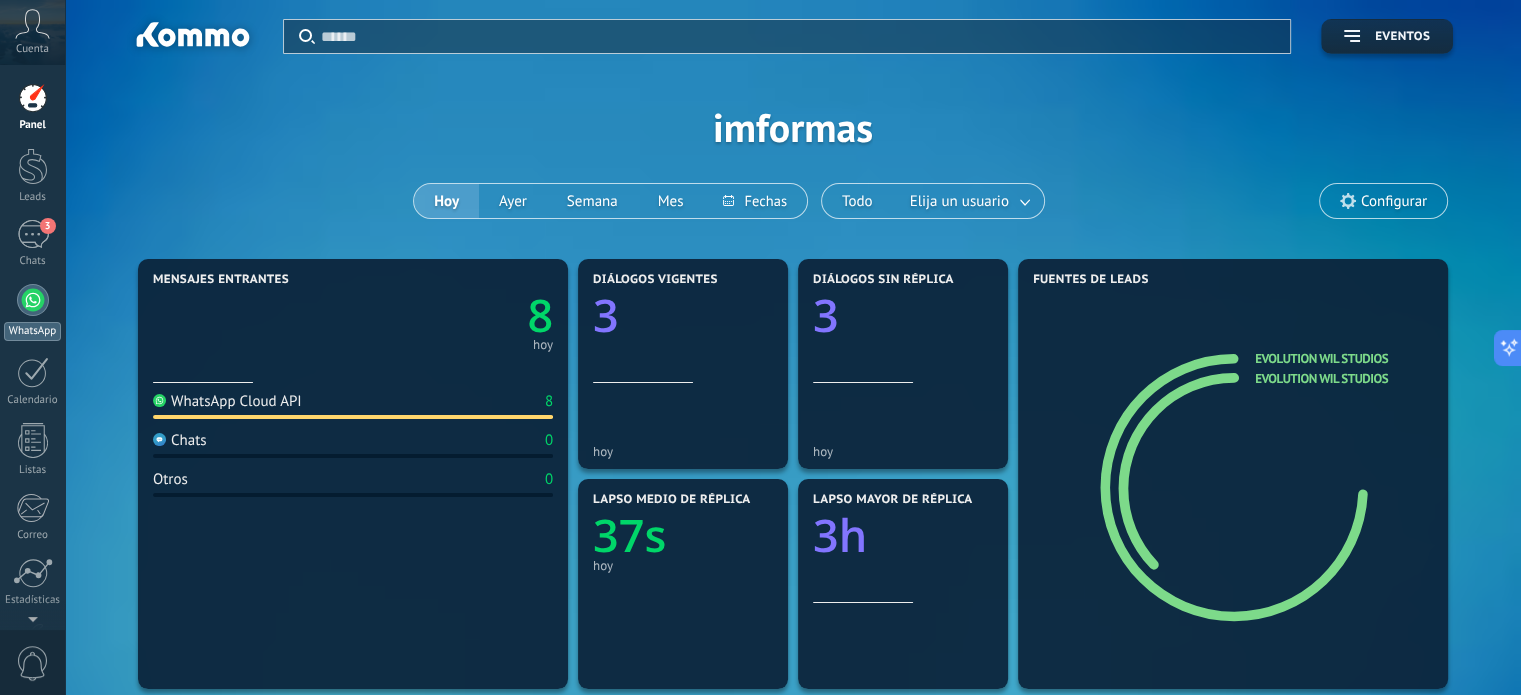 click on "WhatsApp" at bounding box center [32, 312] 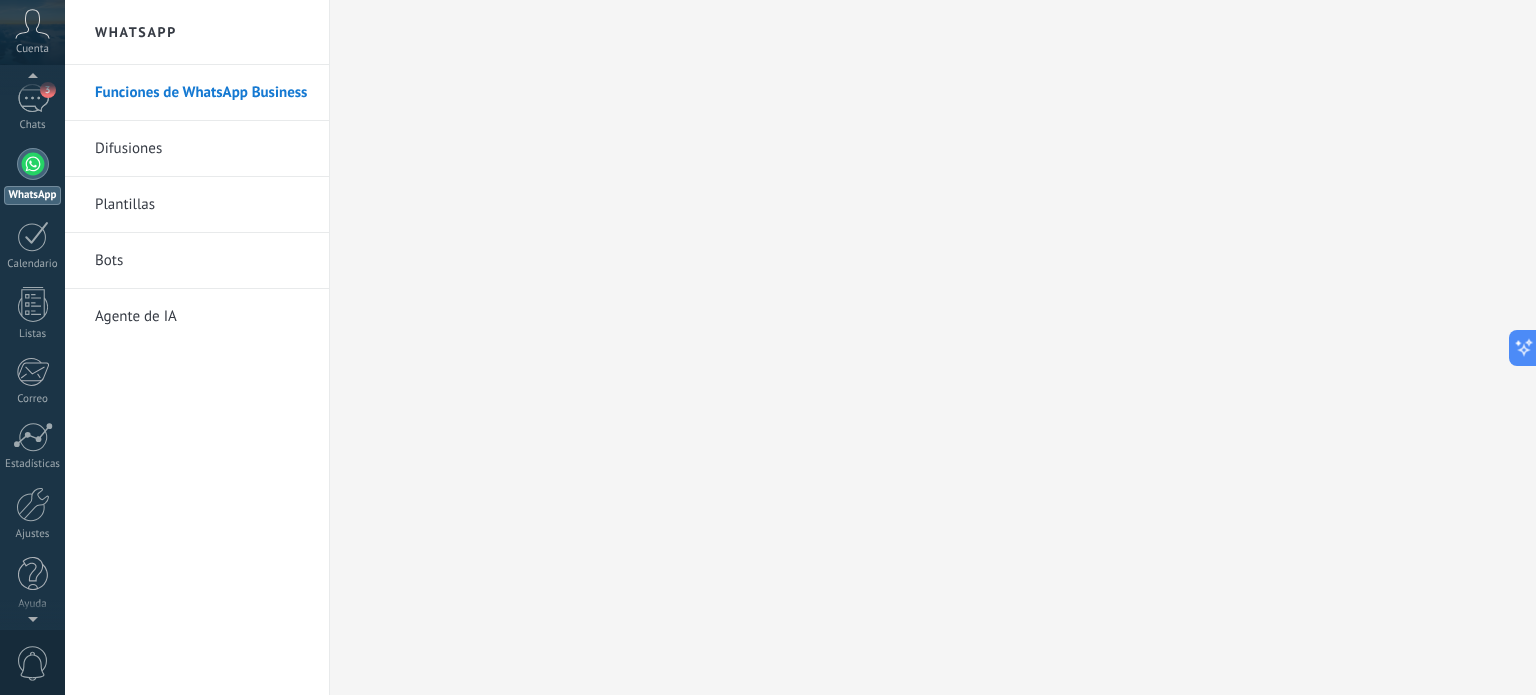 scroll, scrollTop: 0, scrollLeft: 0, axis: both 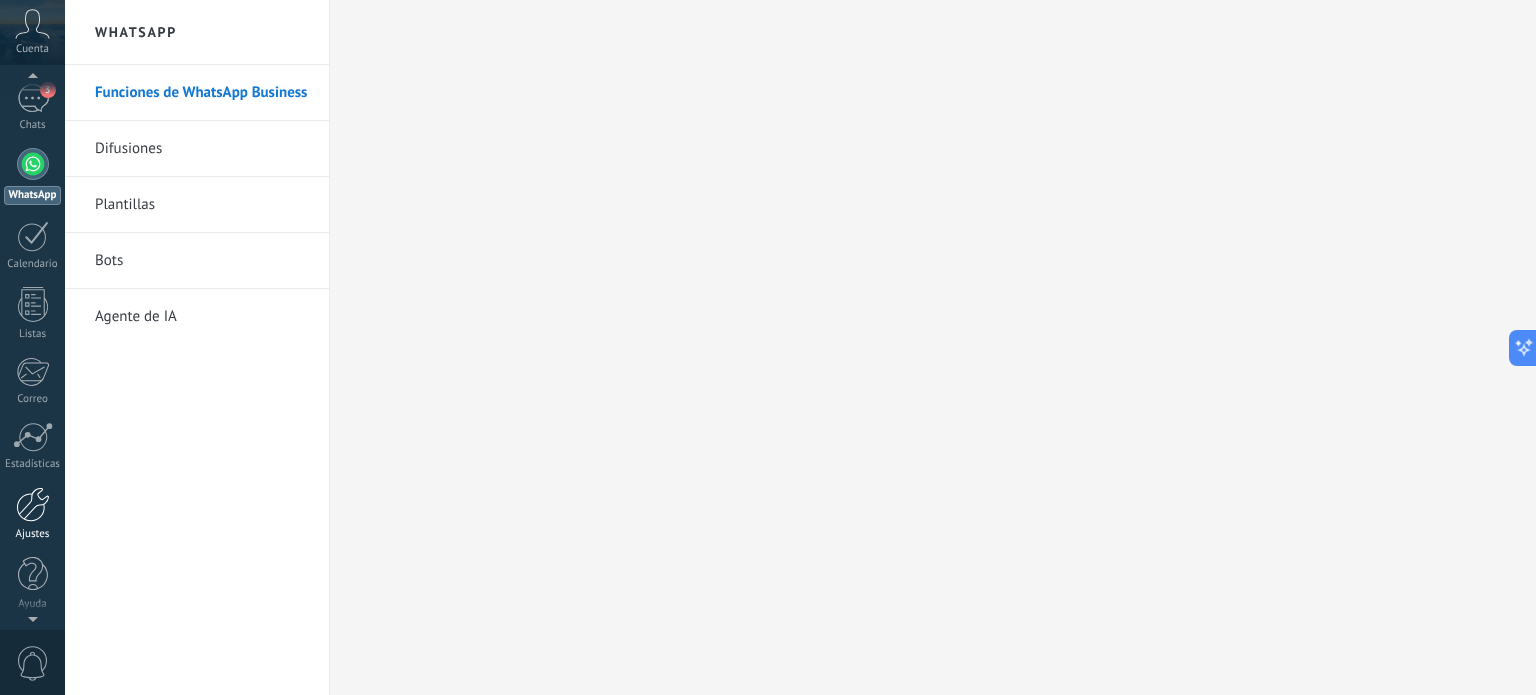 click at bounding box center (33, 504) 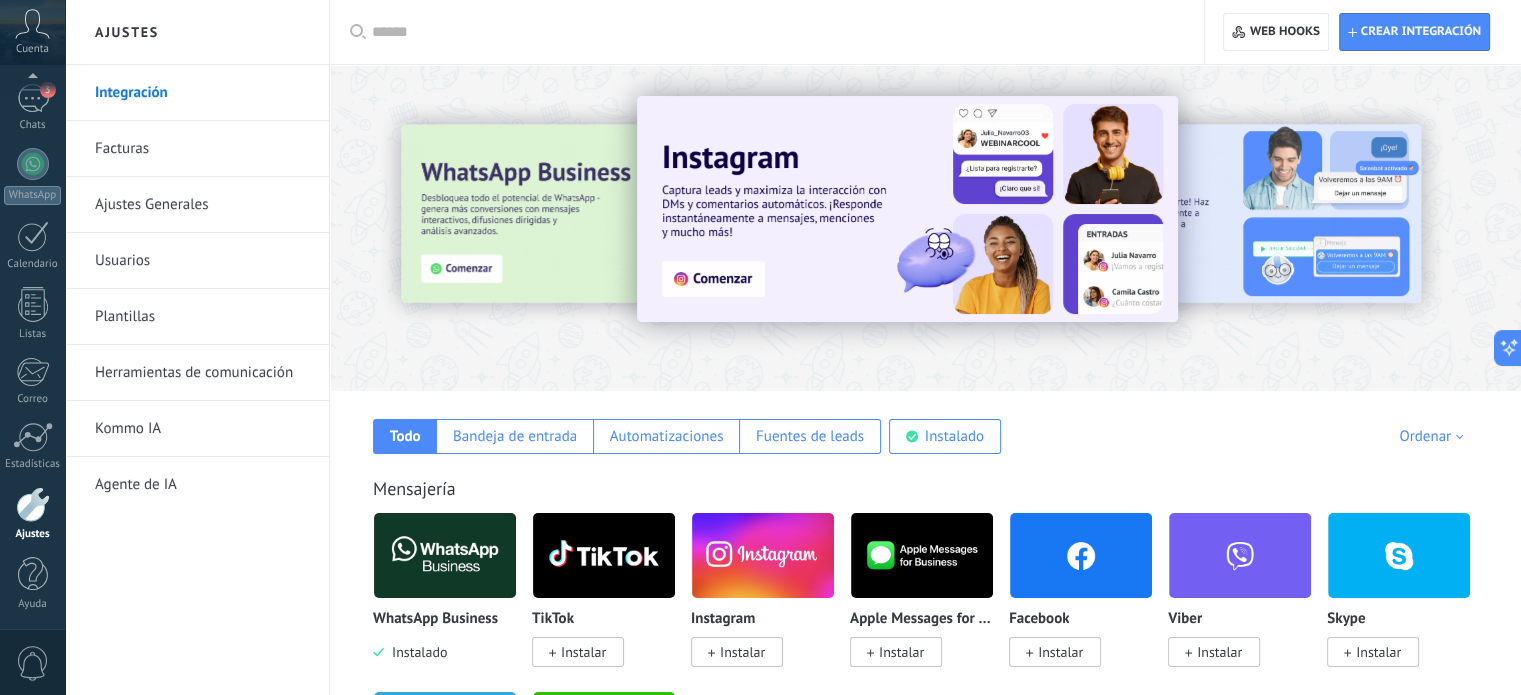 click at bounding box center (445, 555) 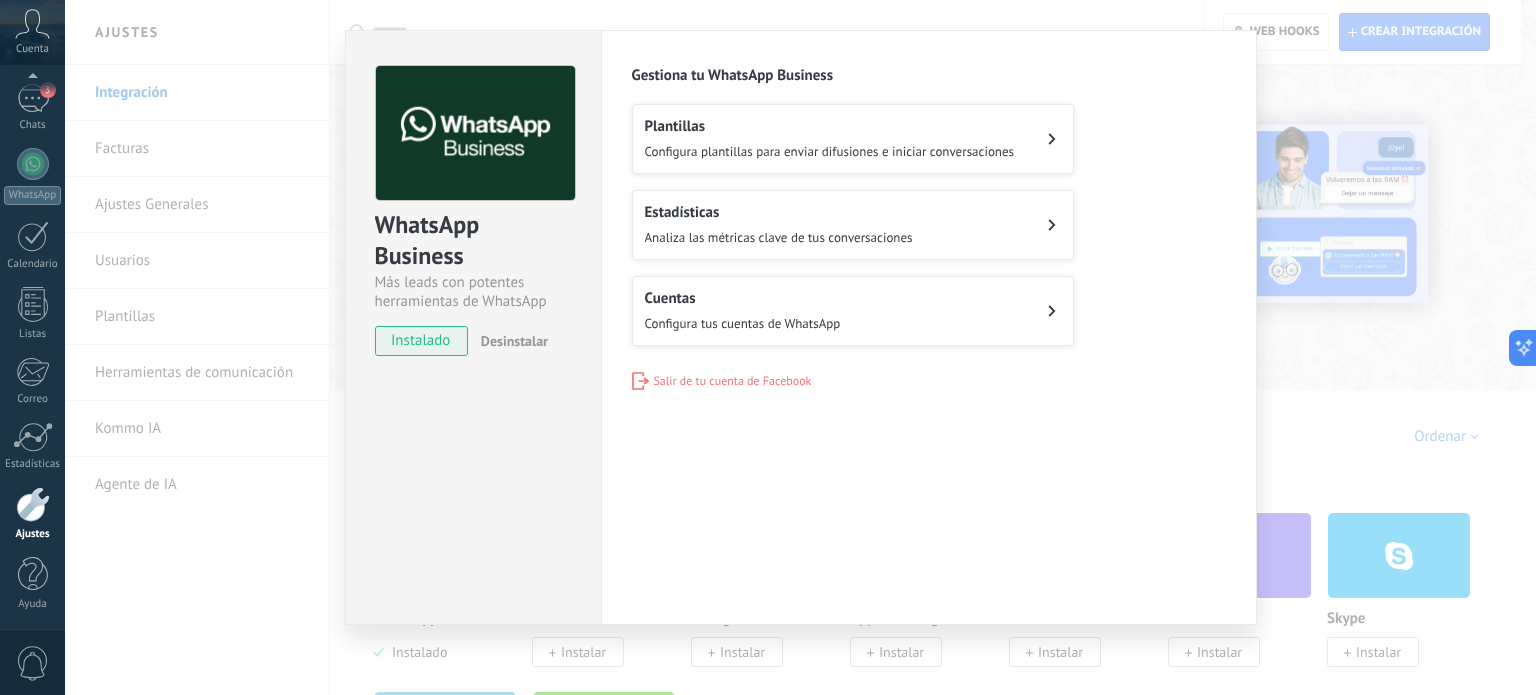 scroll, scrollTop: 40, scrollLeft: 0, axis: vertical 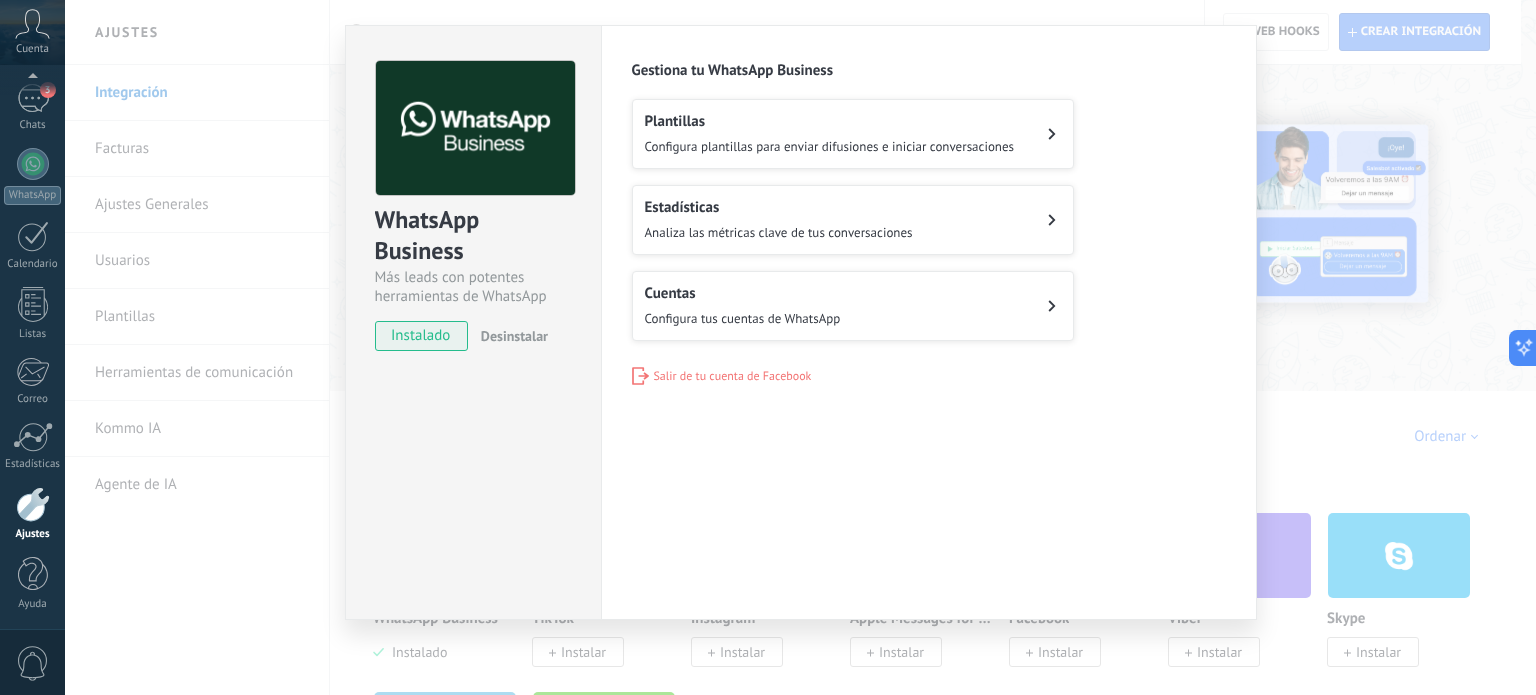 click on "Cuentas Configura tus cuentas de WhatsApp" at bounding box center [853, 306] 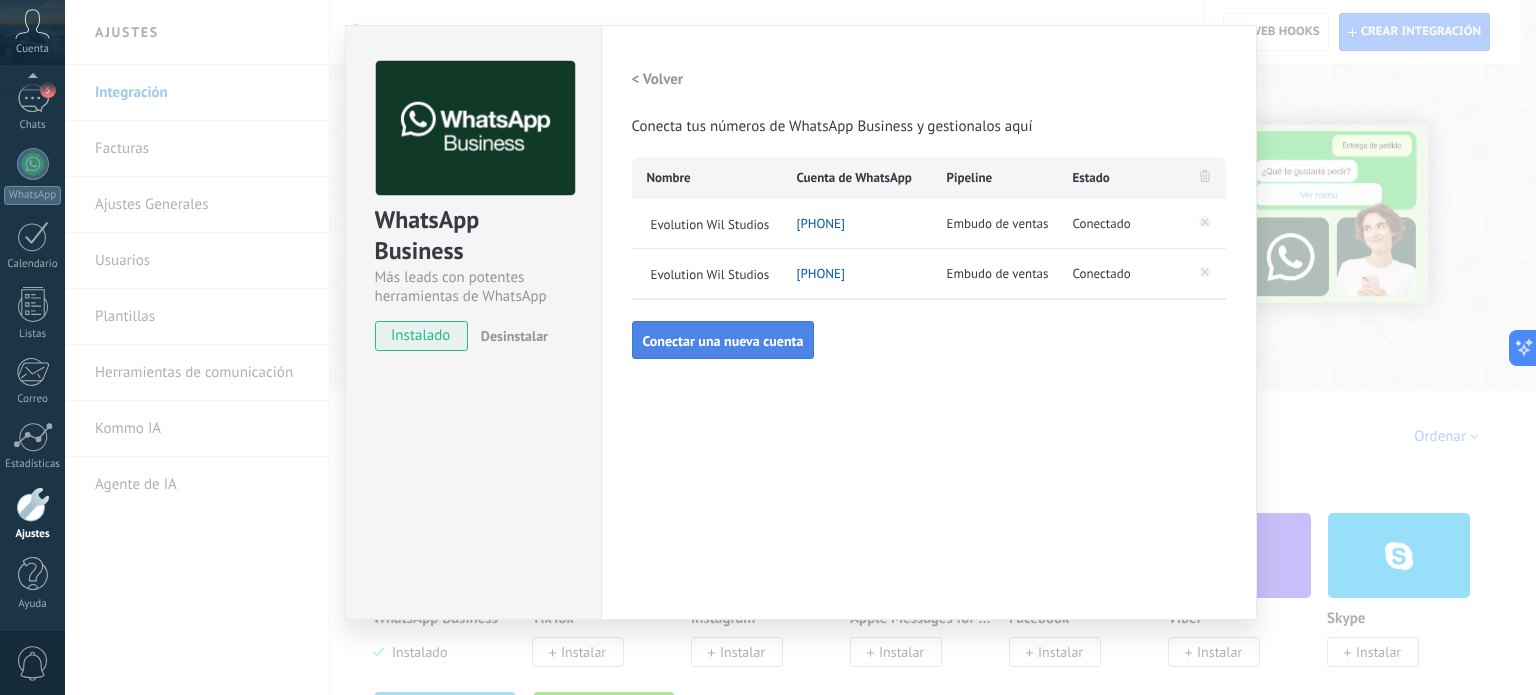 click on "Conectar una nueva cuenta" at bounding box center [723, 341] 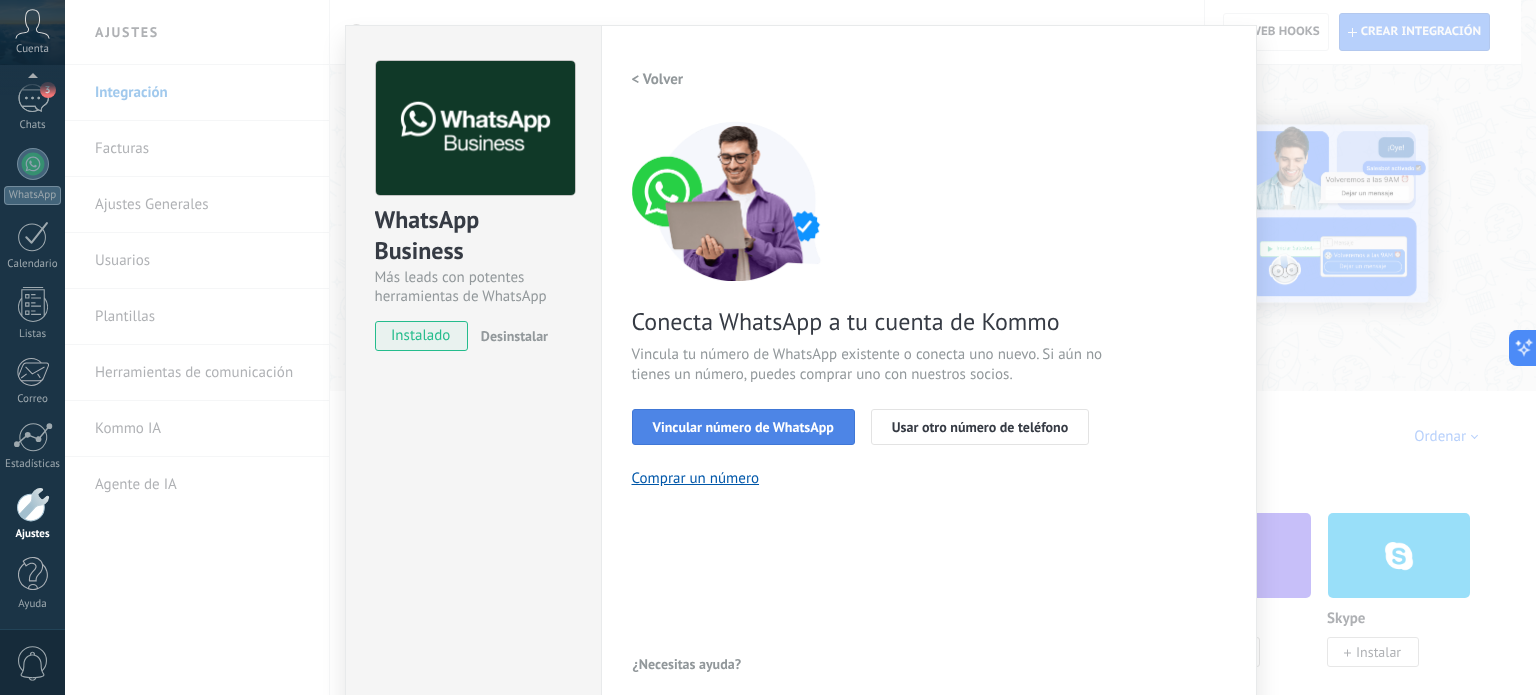 click on "Vincular número de WhatsApp" at bounding box center (743, 427) 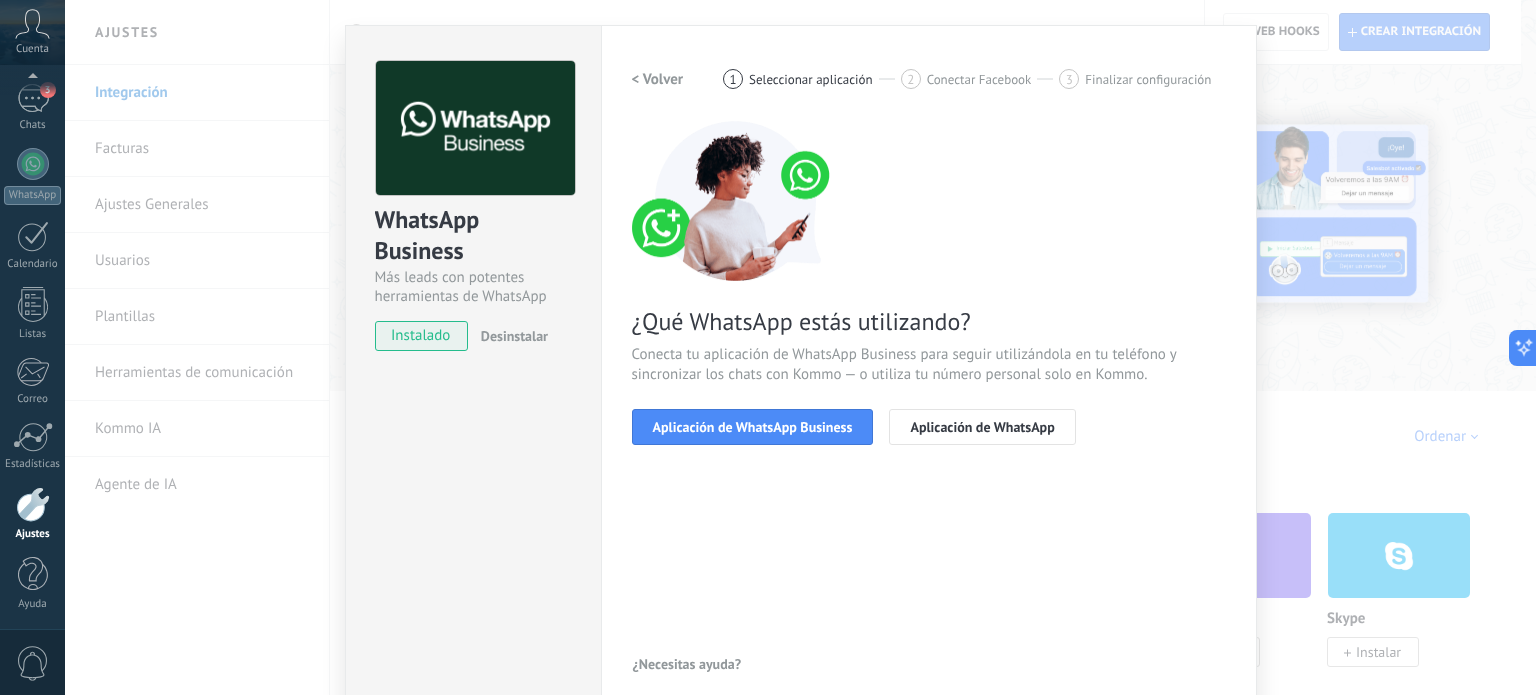 click on "Aplicación de WhatsApp Business" at bounding box center [753, 427] 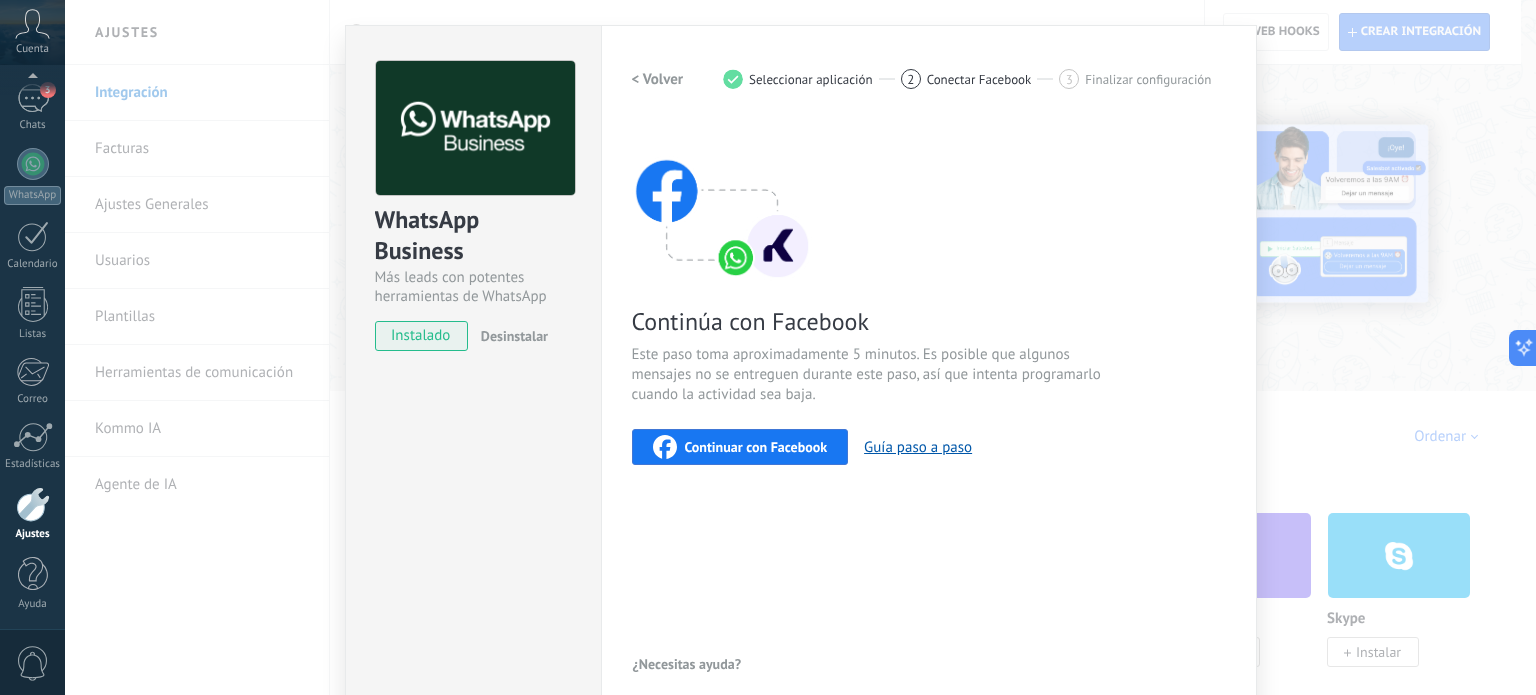 click on "Continuar con Facebook" at bounding box center (756, 447) 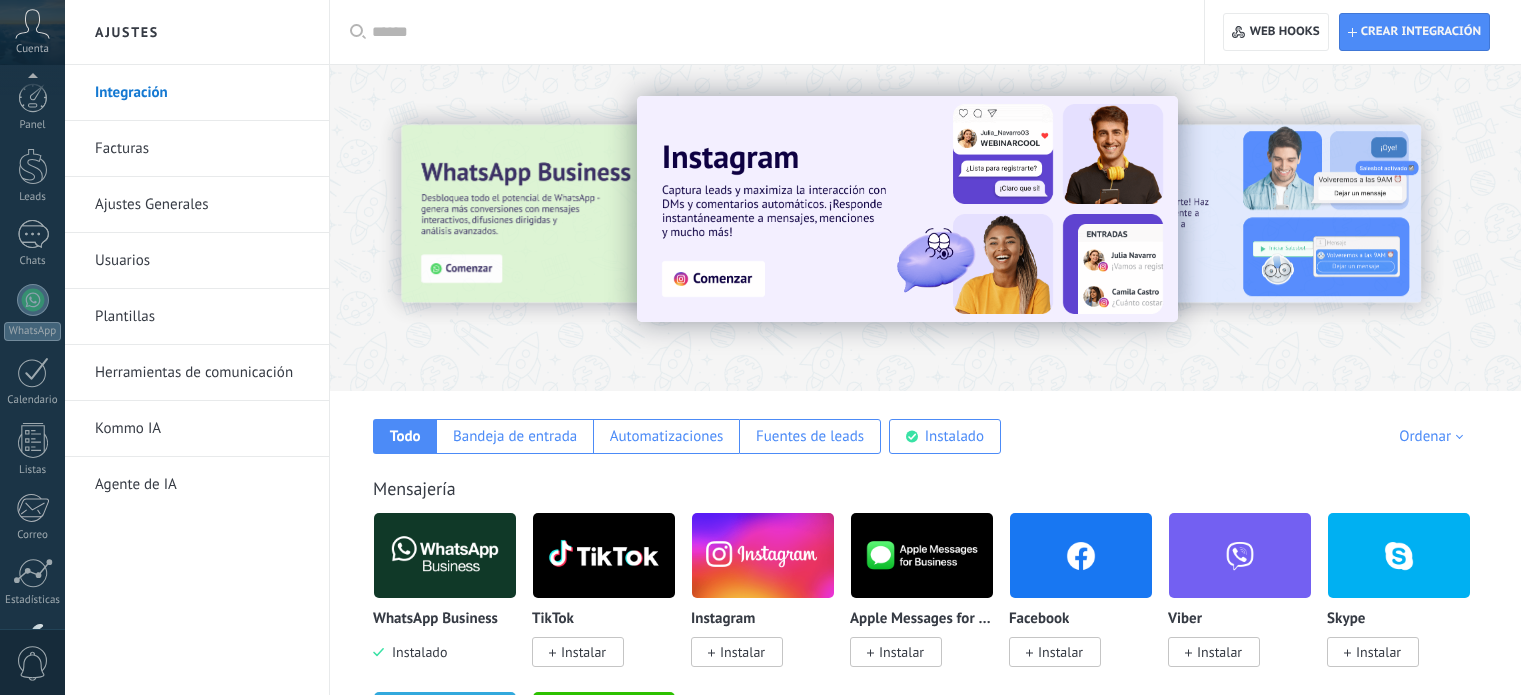 scroll, scrollTop: 0, scrollLeft: 0, axis: both 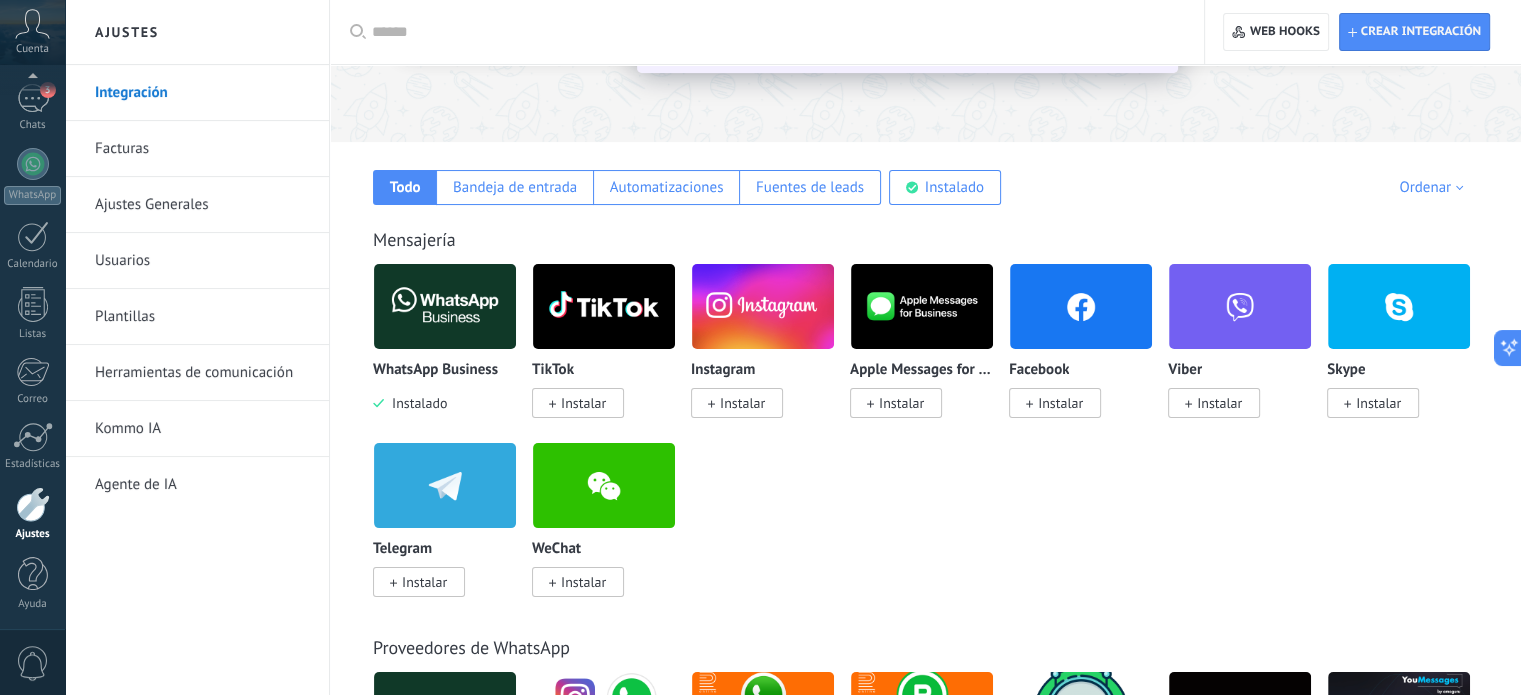 click at bounding box center (445, 306) 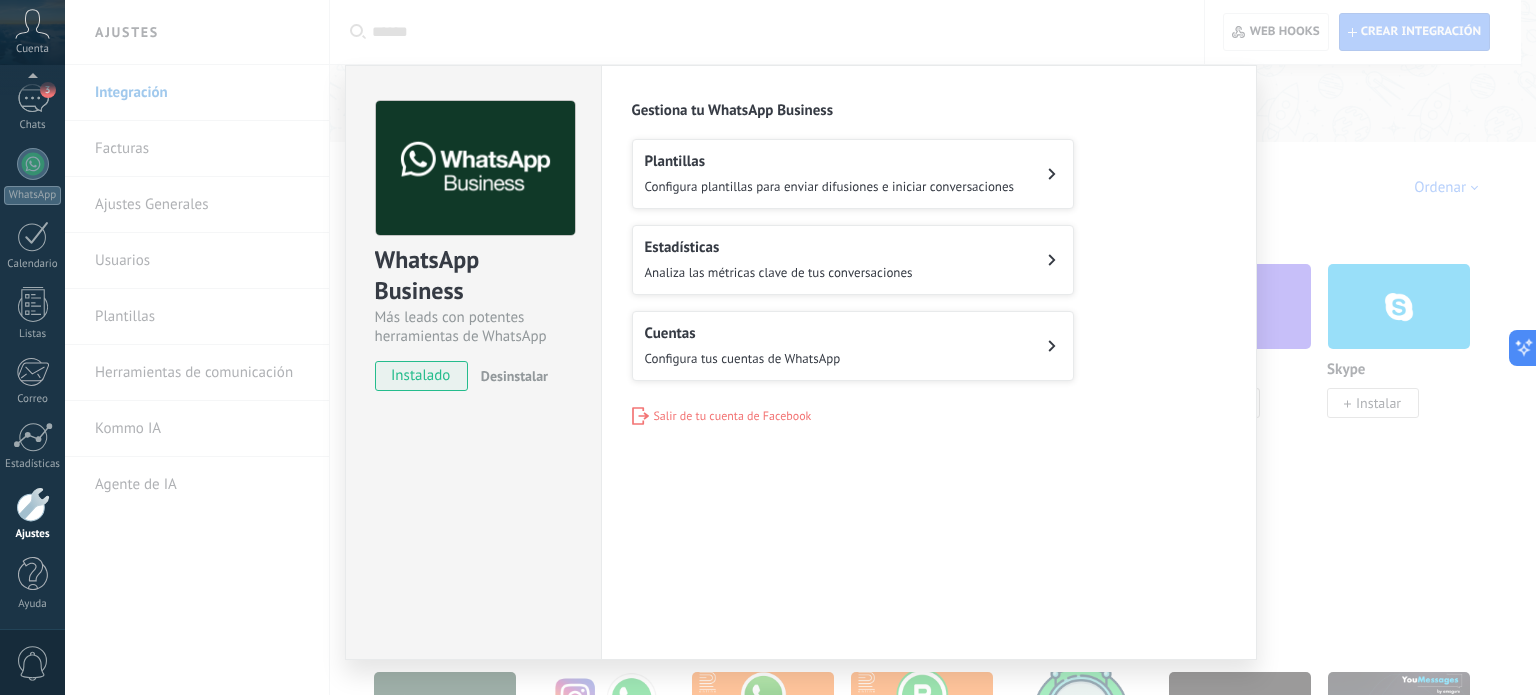 click on "Configura tus cuentas de WhatsApp" at bounding box center (743, 358) 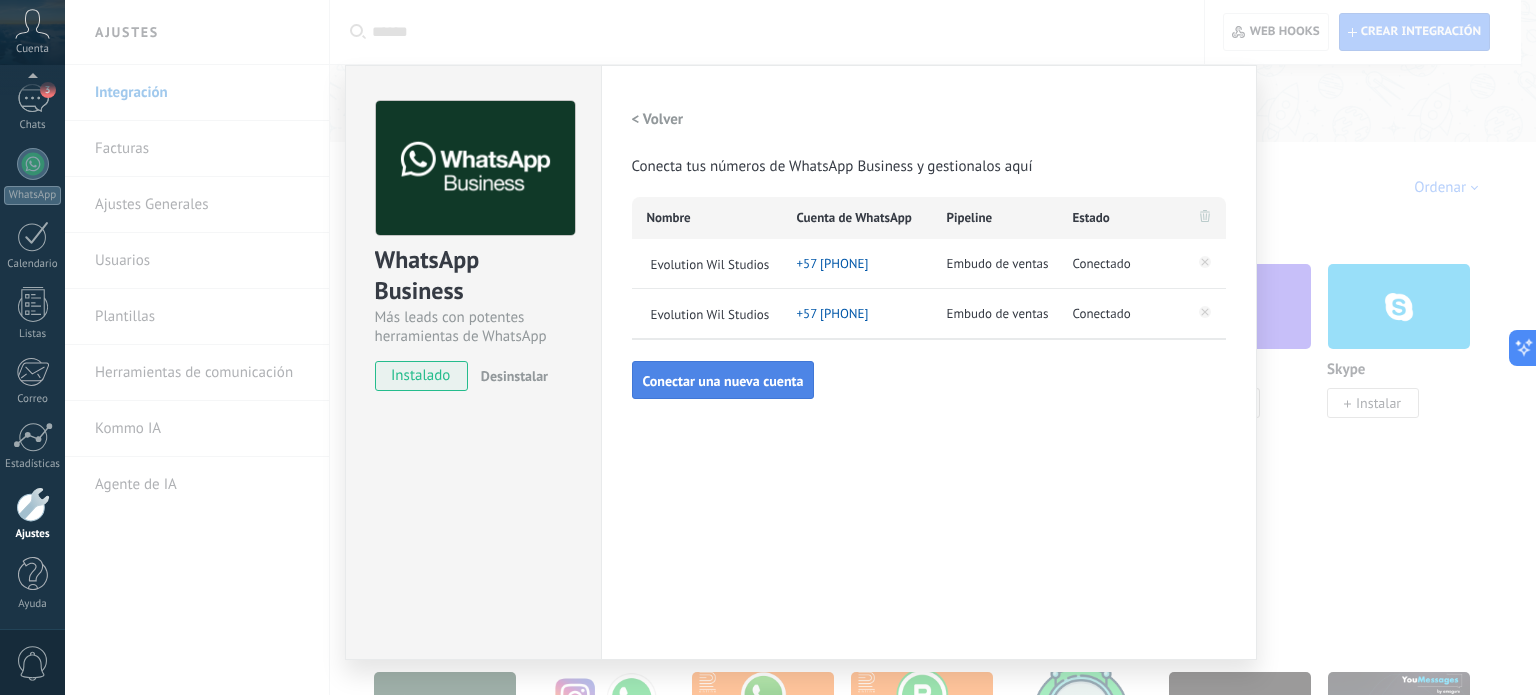 click on "Conectar una nueva cuenta" at bounding box center [723, 381] 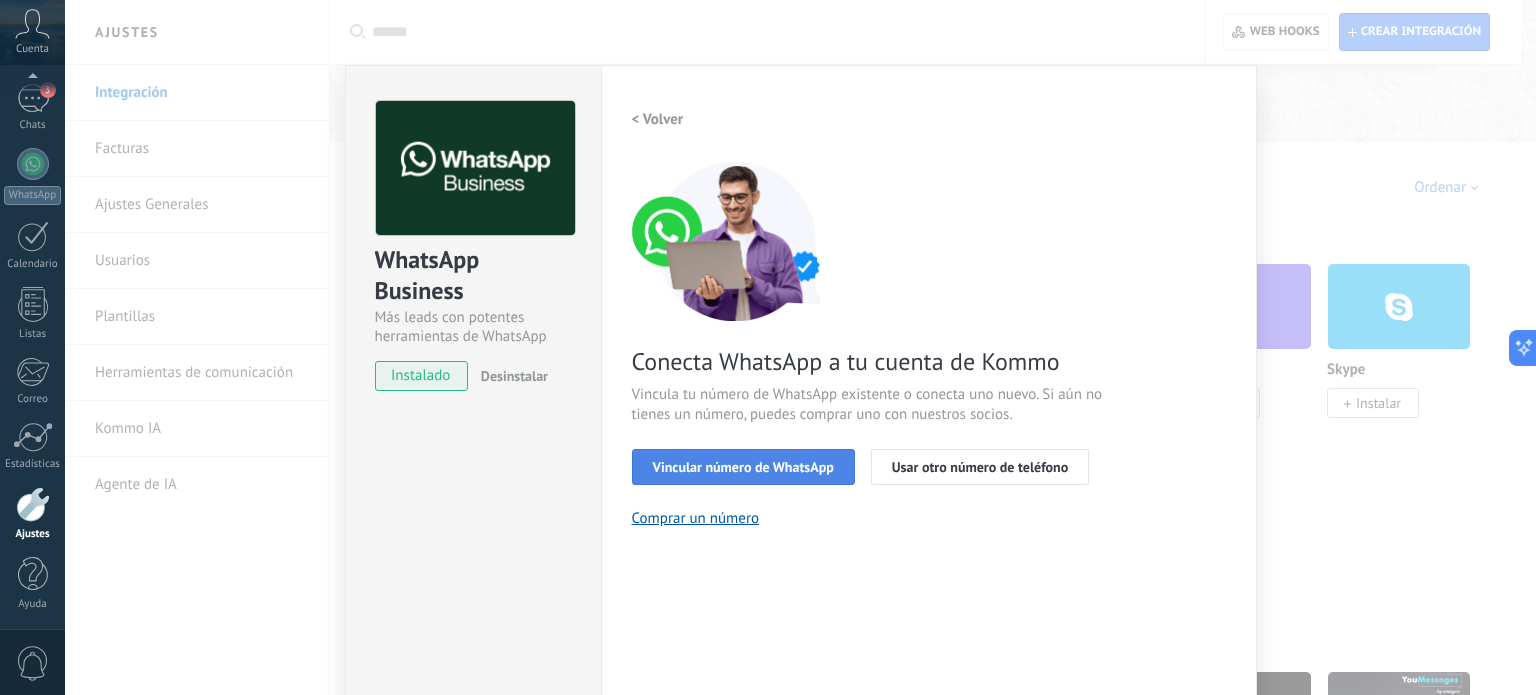 click on "Vincular número de WhatsApp" at bounding box center [743, 467] 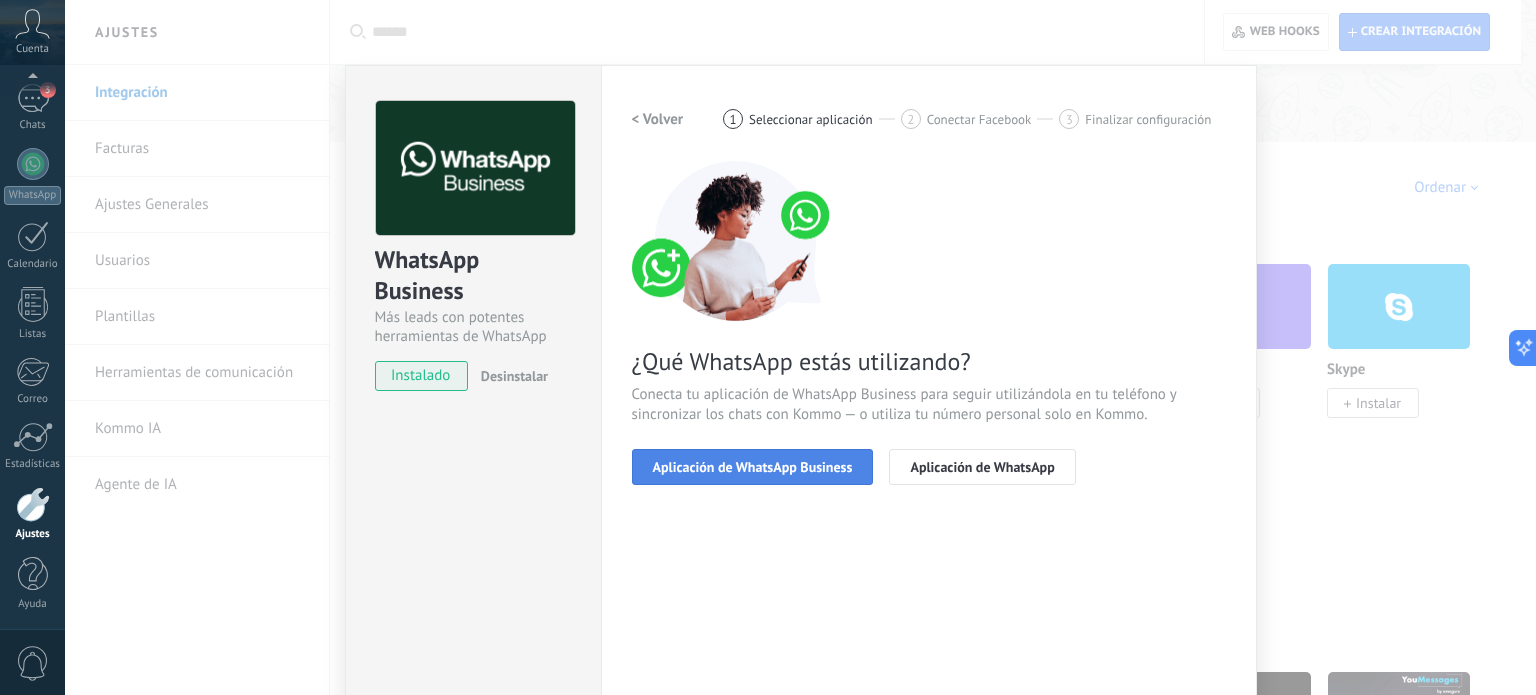 click on "Aplicación de WhatsApp Business" at bounding box center (753, 467) 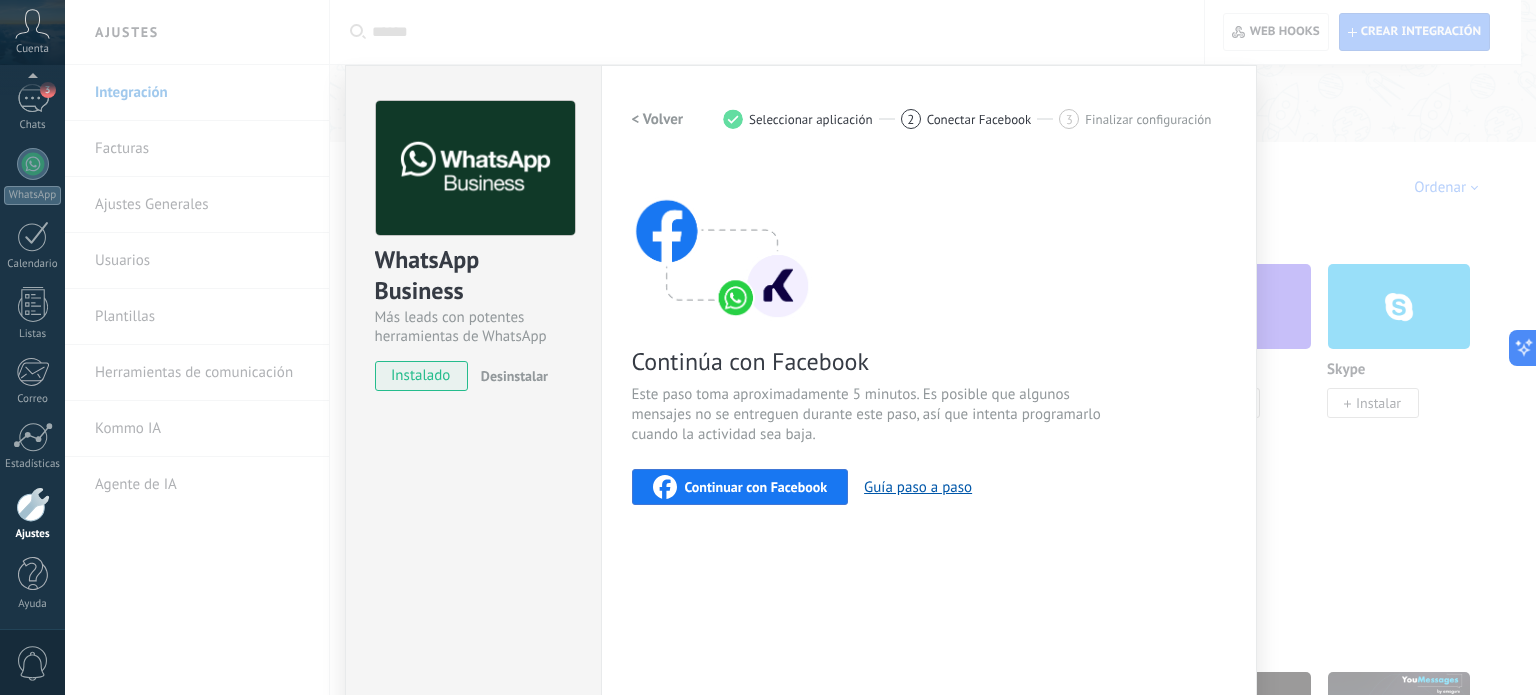 click on "Continuar con Facebook" at bounding box center [756, 487] 